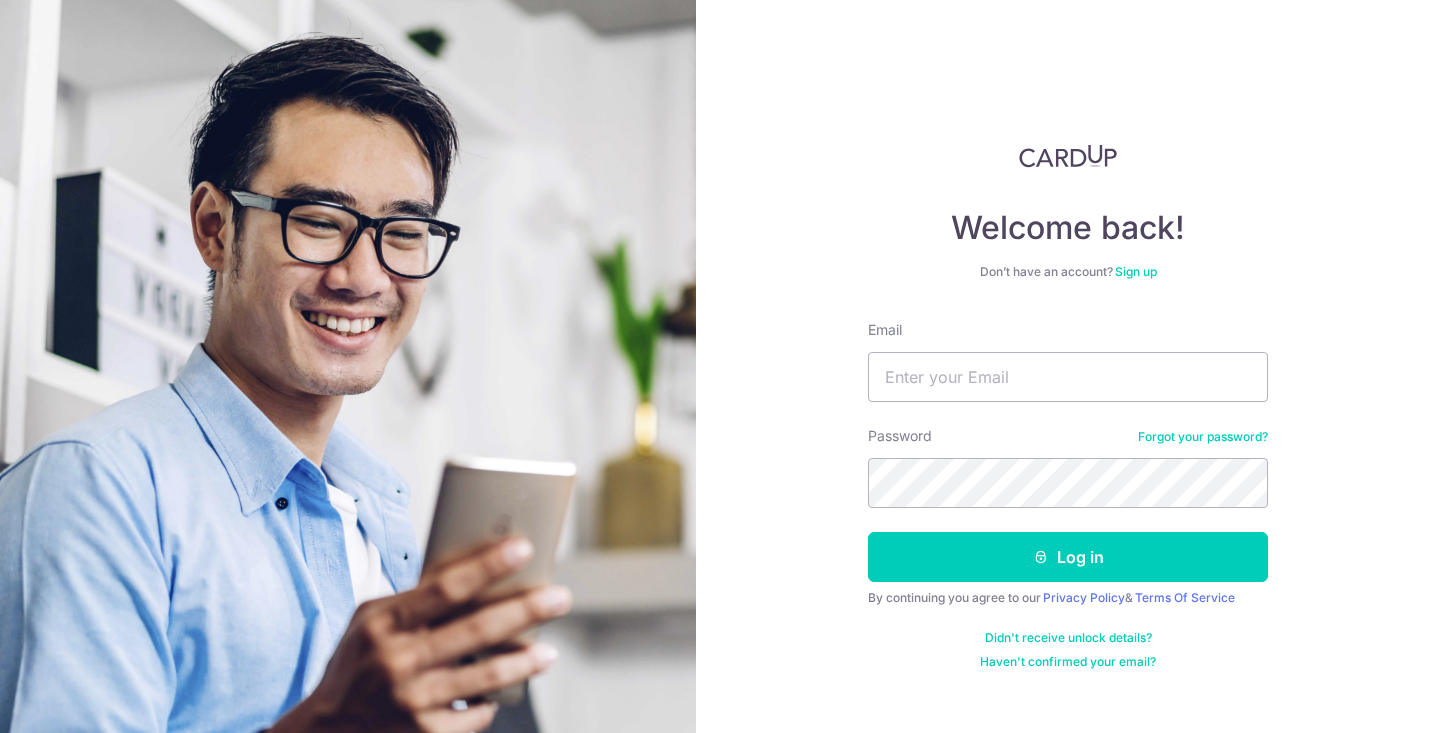scroll, scrollTop: 0, scrollLeft: 0, axis: both 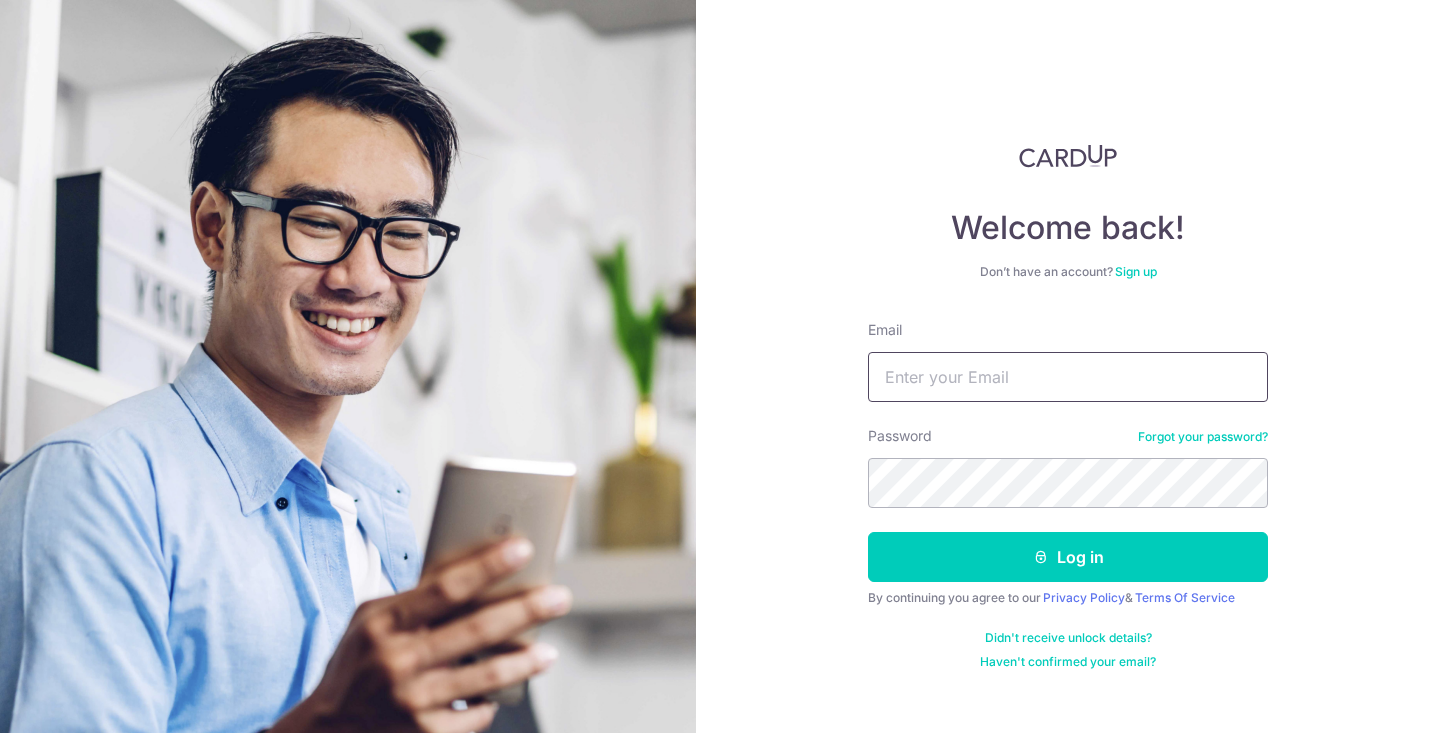 click on "Email" at bounding box center (1068, 377) 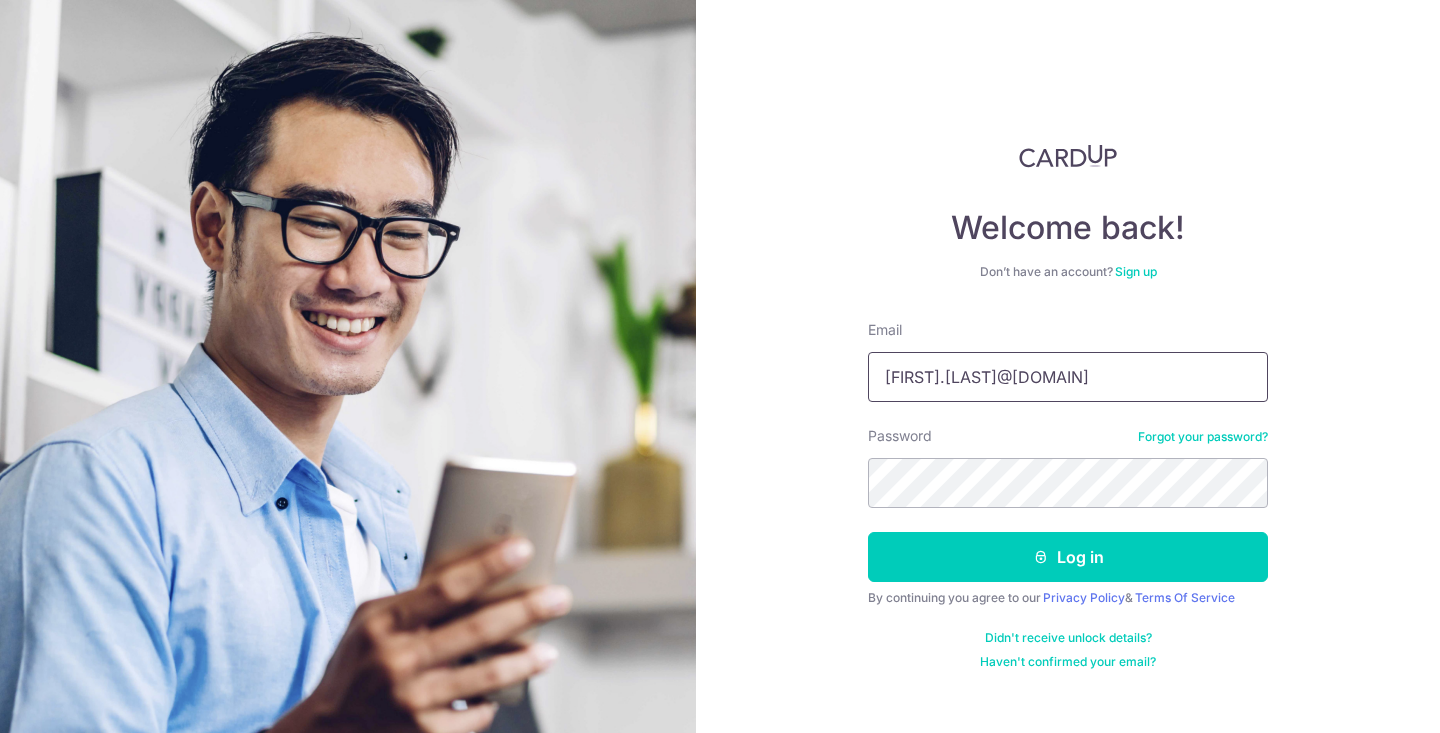 type on "james.petrolhead@gmail.com" 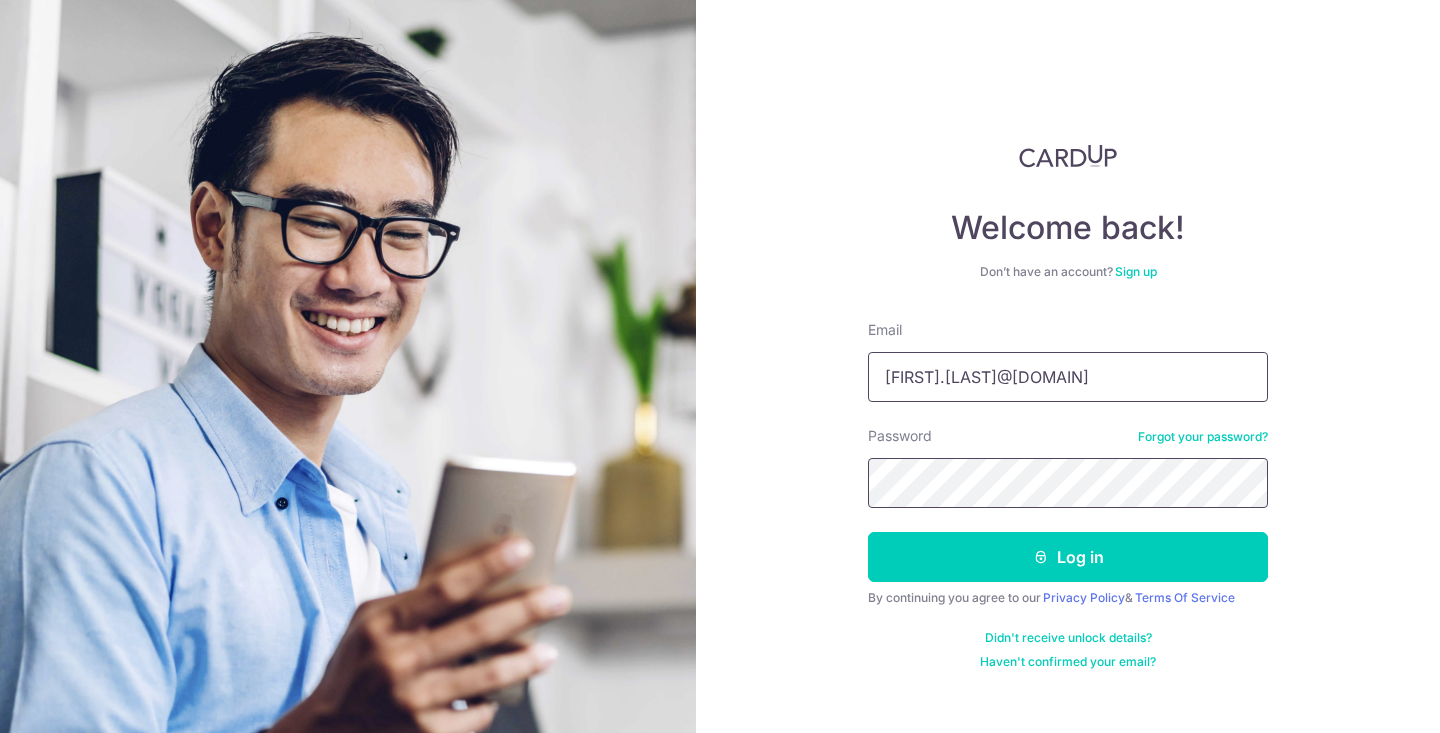 click on "Log in" at bounding box center (1068, 557) 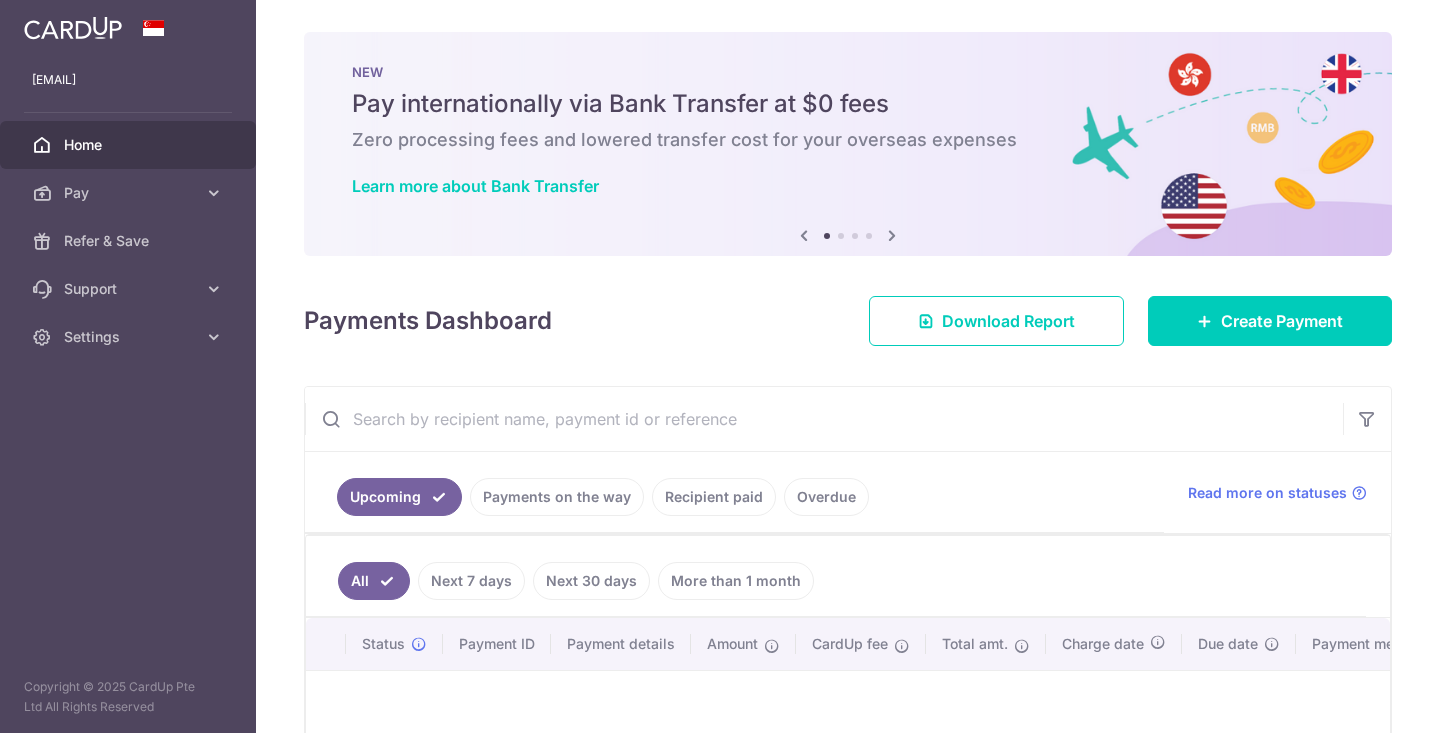 scroll, scrollTop: 0, scrollLeft: 0, axis: both 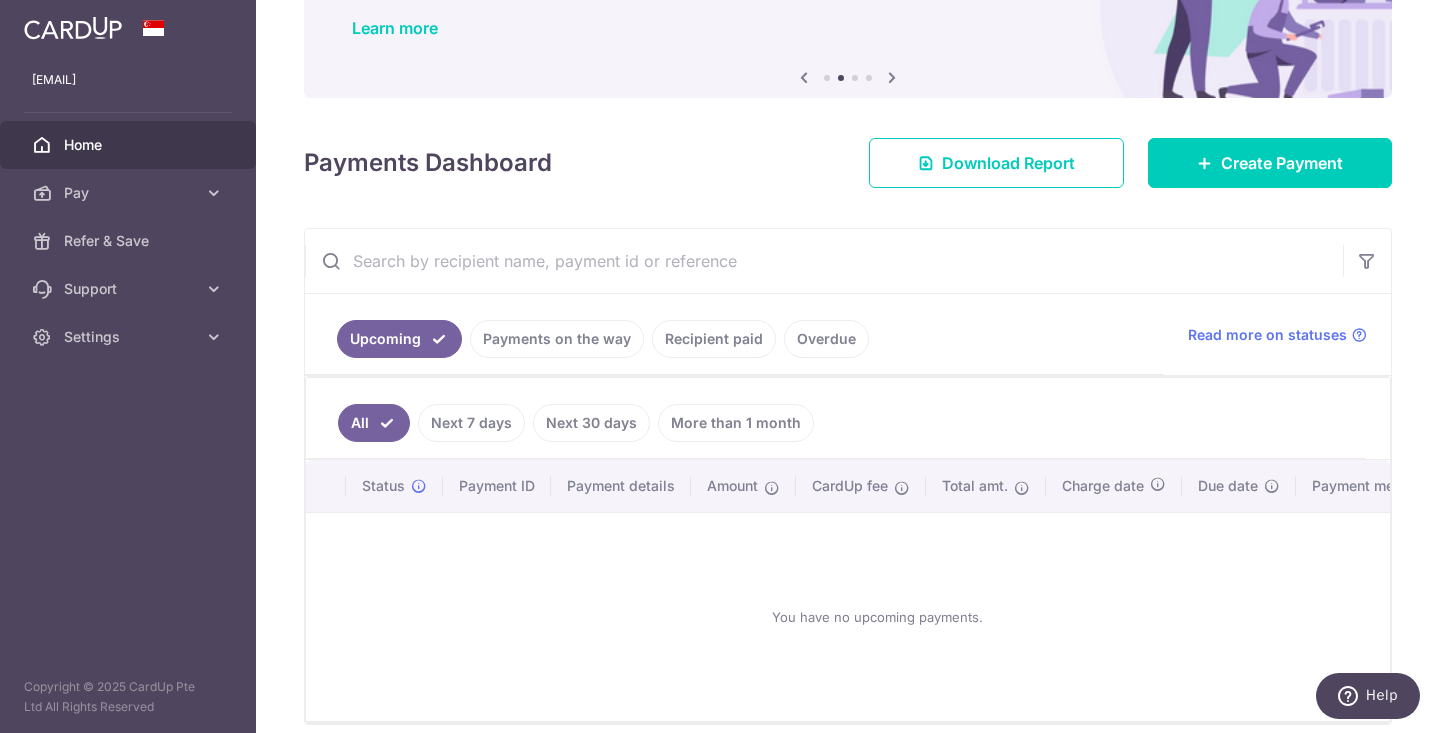click on "Payments on the way" at bounding box center [557, 339] 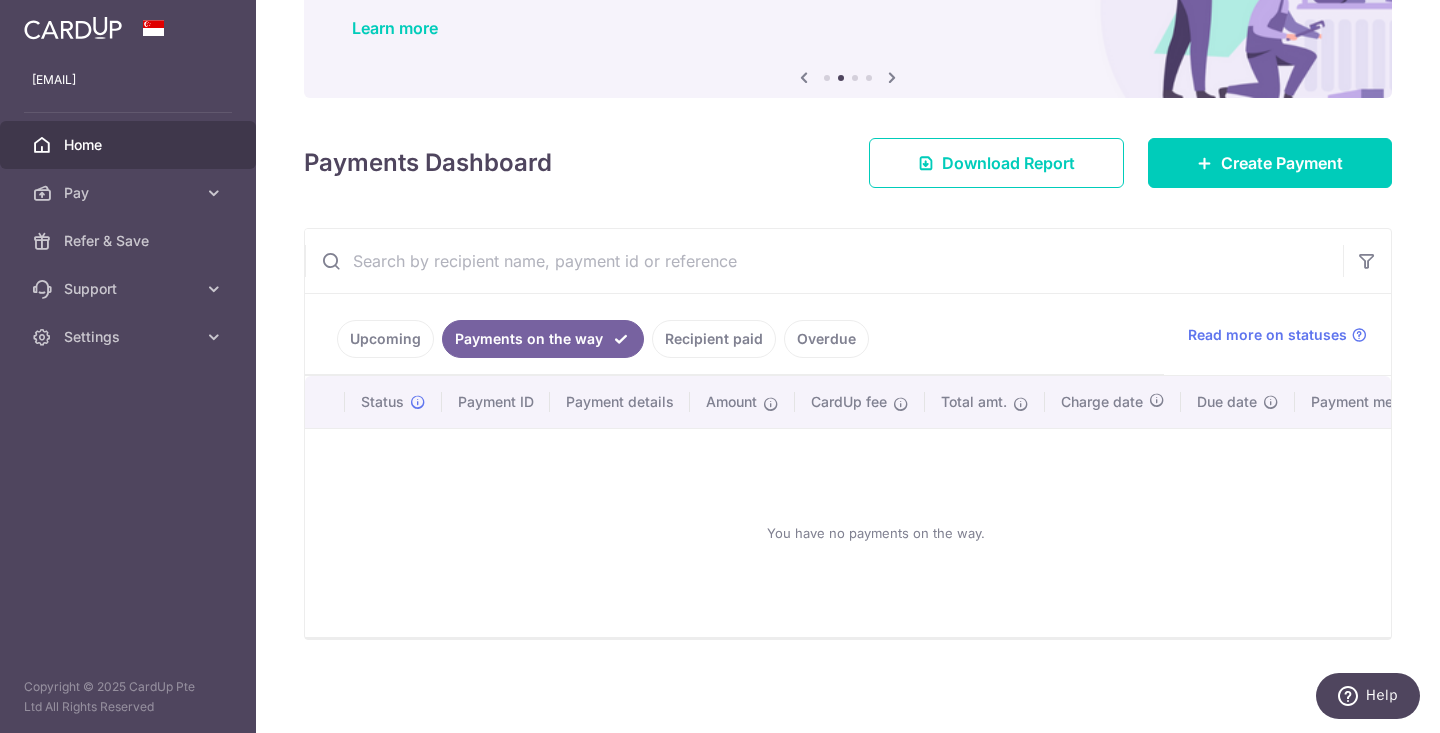 click on "Recipient paid" at bounding box center (714, 339) 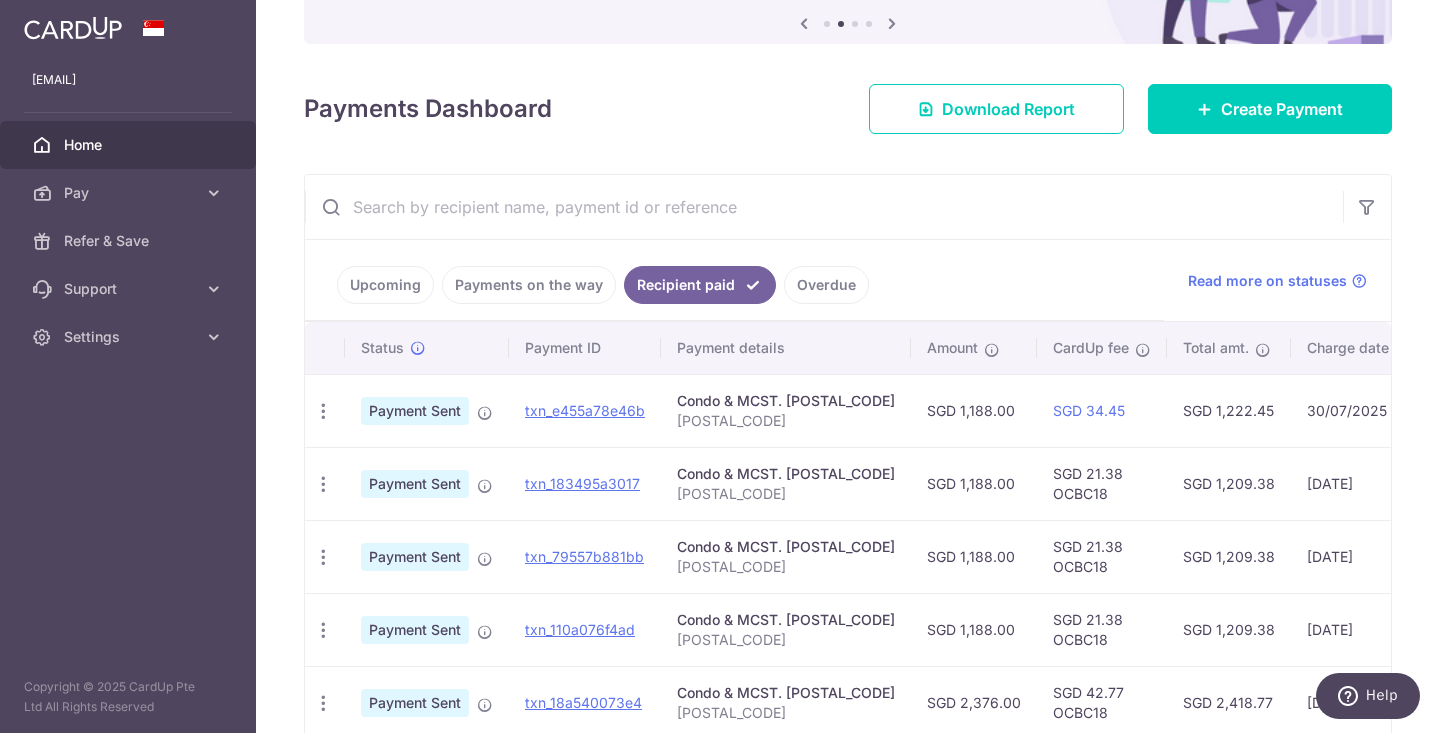 scroll, scrollTop: 216, scrollLeft: 0, axis: vertical 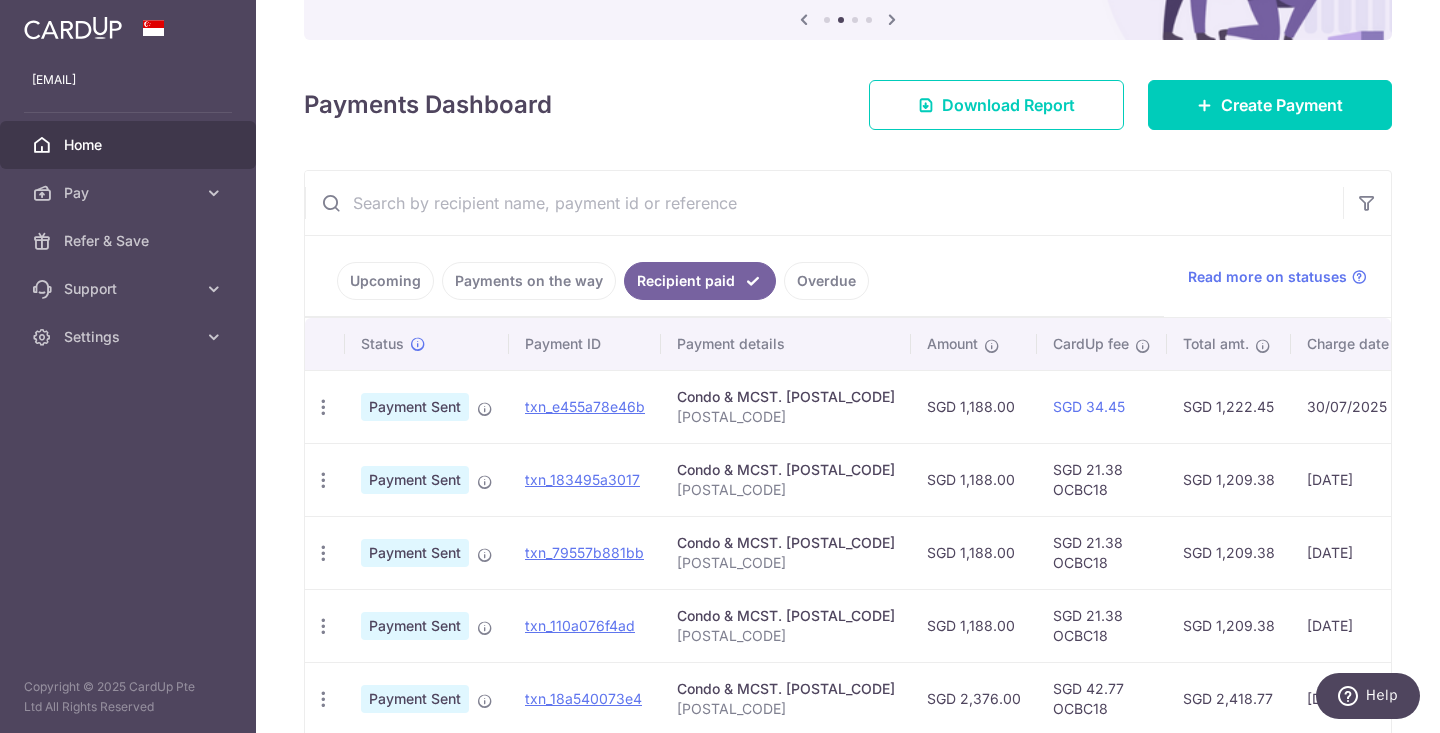 click on "Upcoming" at bounding box center (385, 281) 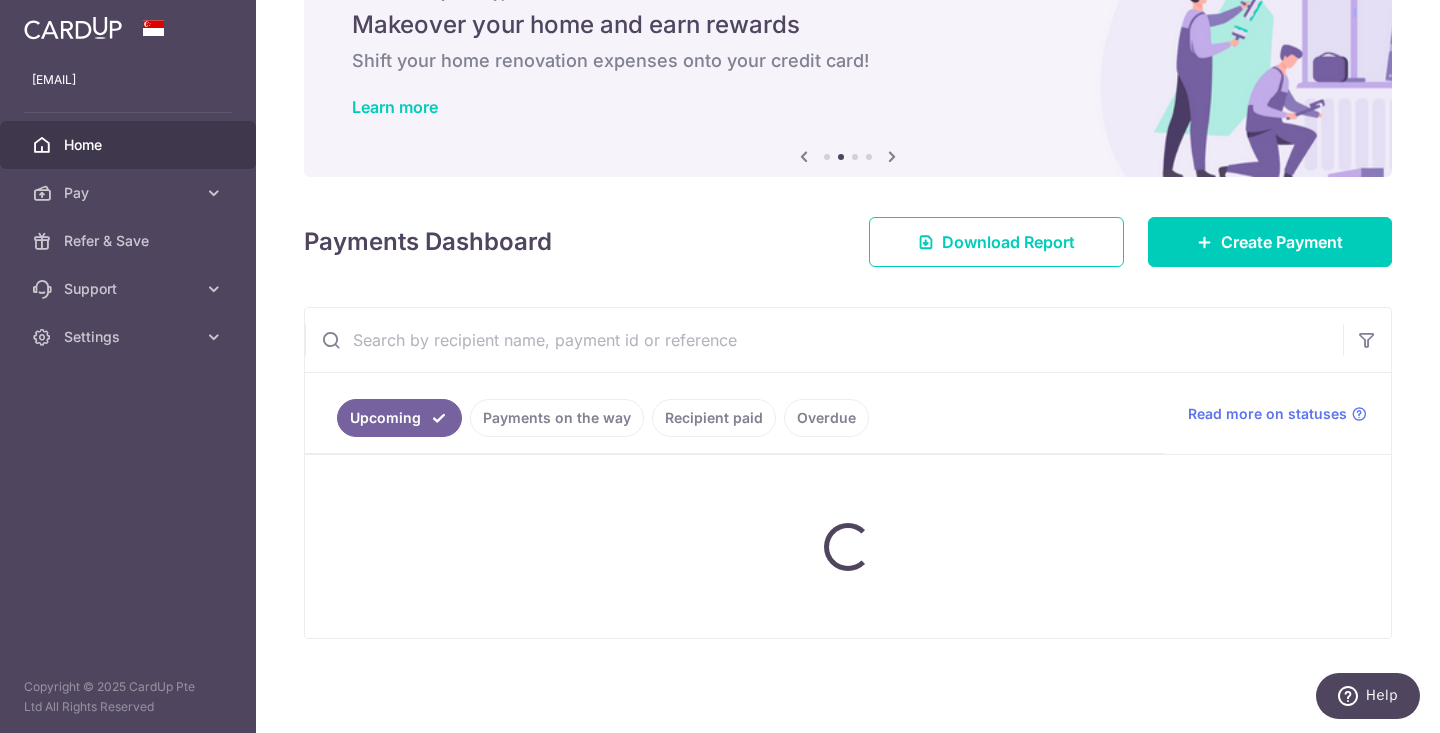 scroll, scrollTop: 216, scrollLeft: 0, axis: vertical 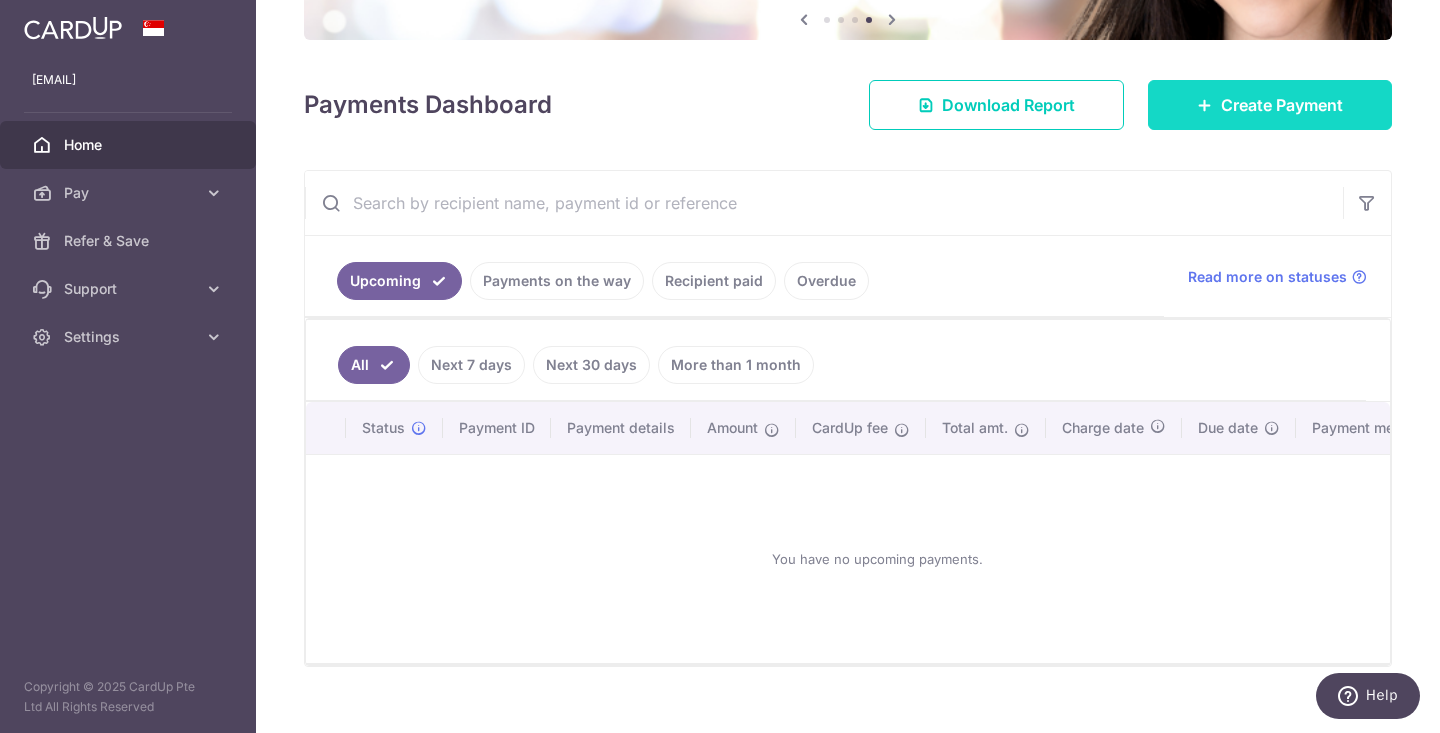 click on "Create Payment" at bounding box center [1282, 105] 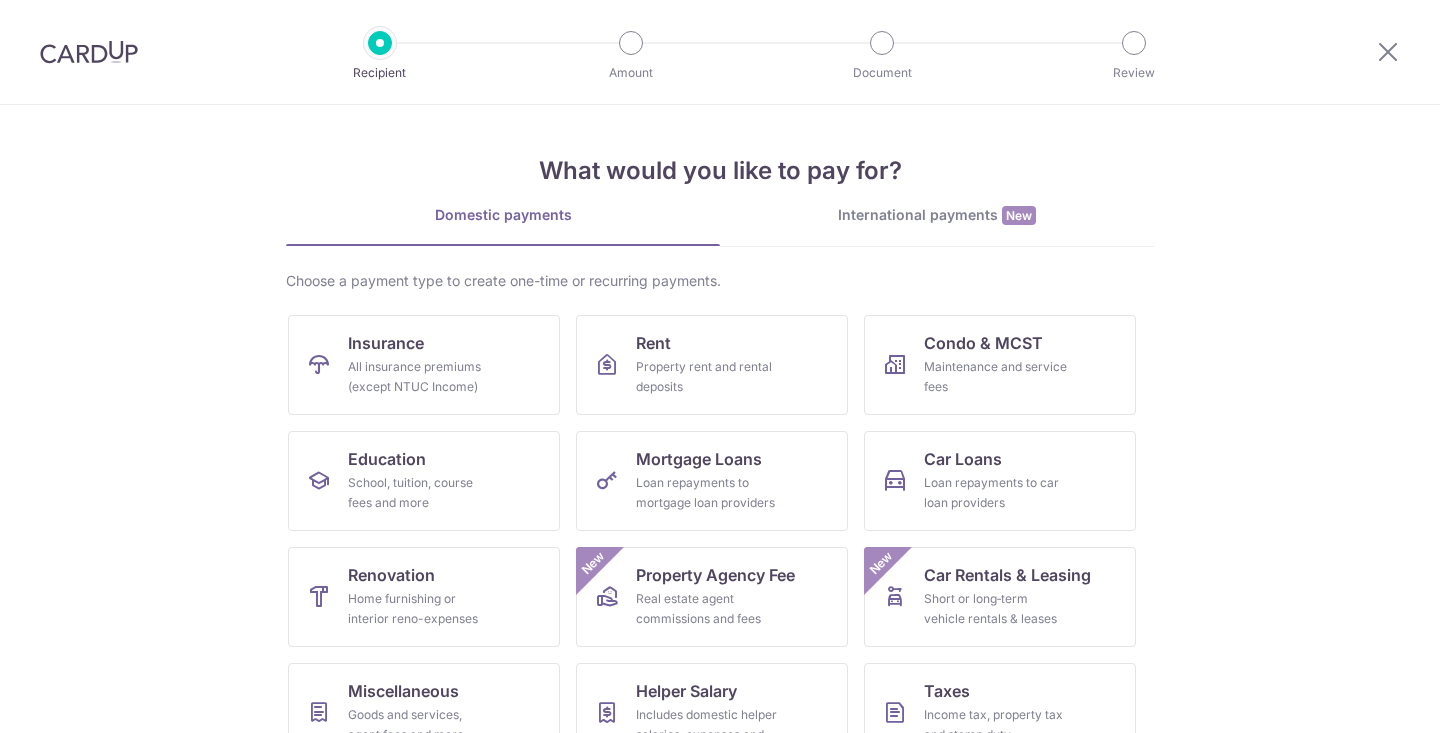 scroll, scrollTop: 0, scrollLeft: 0, axis: both 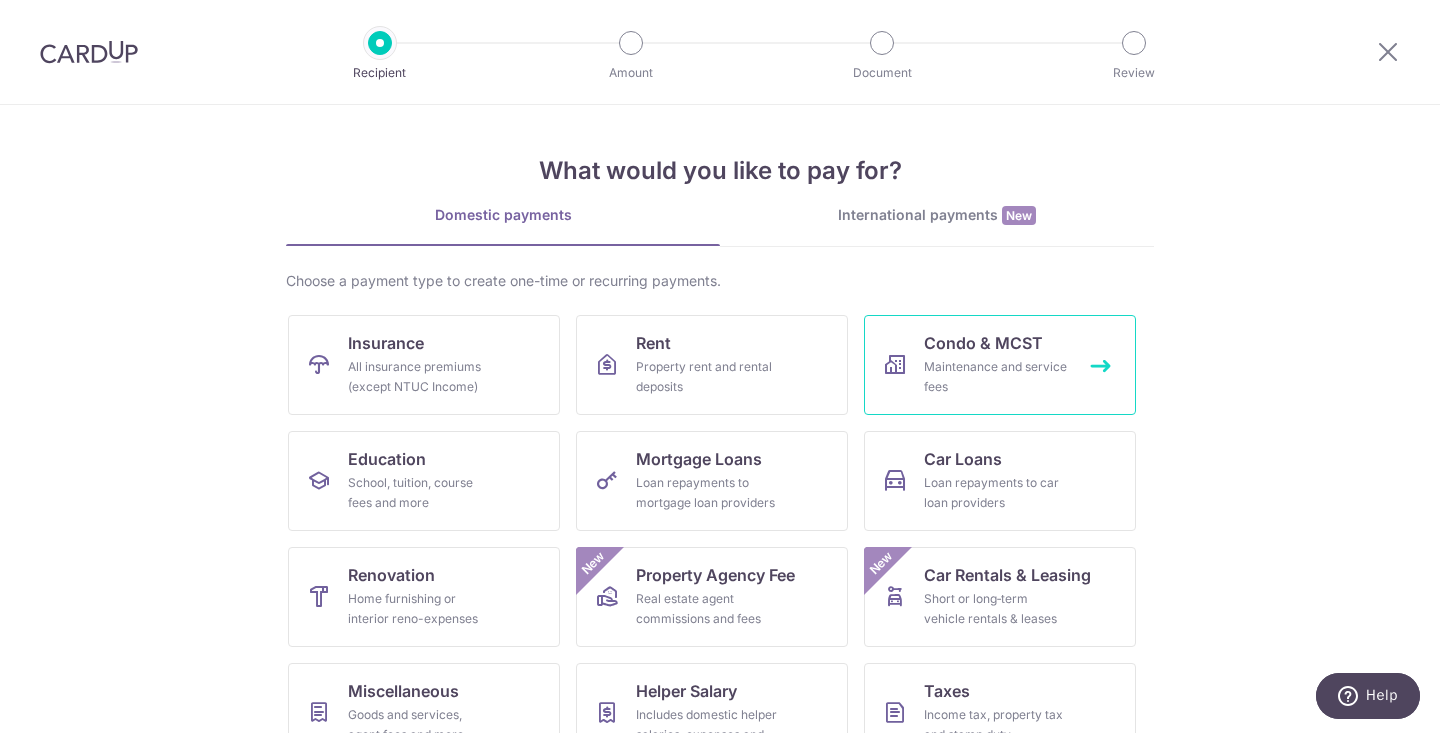 click on "Condo & MCST Maintenance and service fees" at bounding box center (1000, 365) 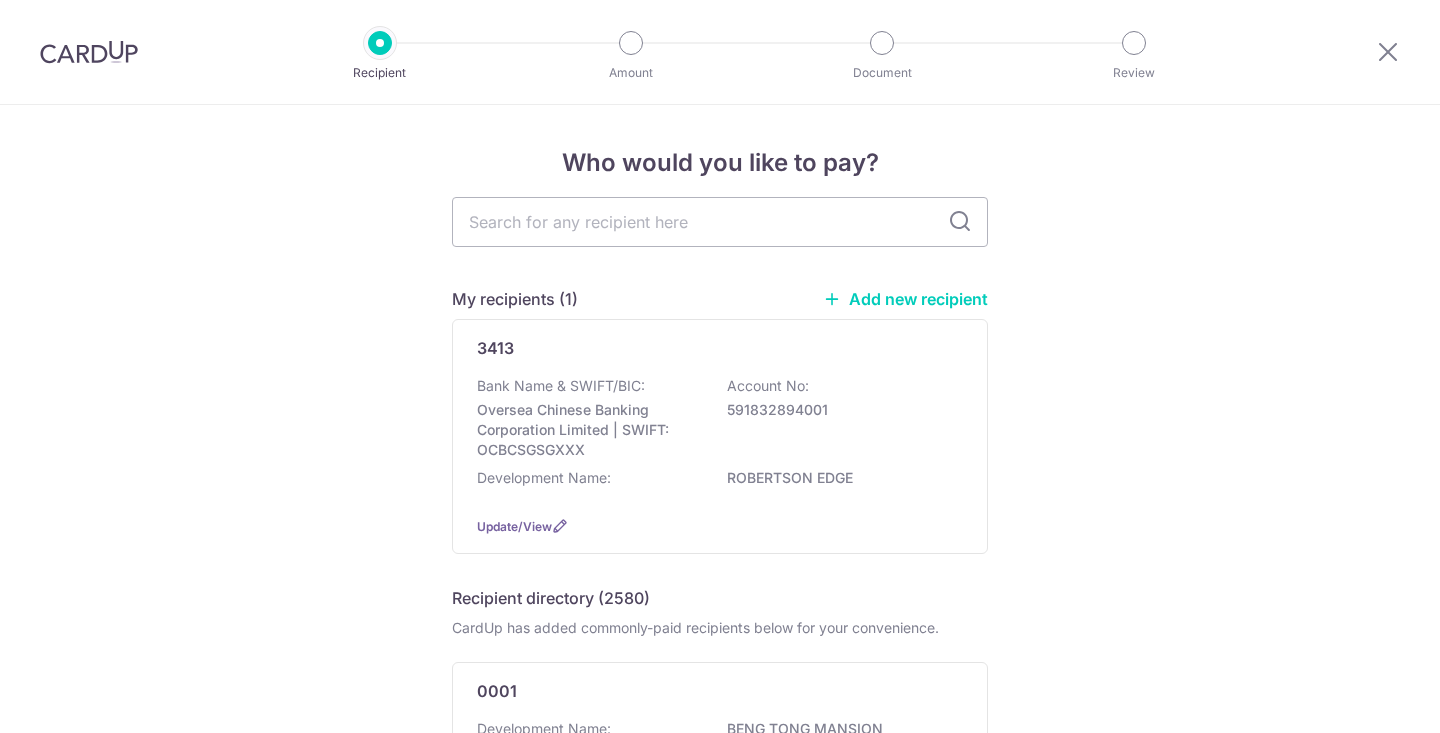 scroll, scrollTop: 0, scrollLeft: 0, axis: both 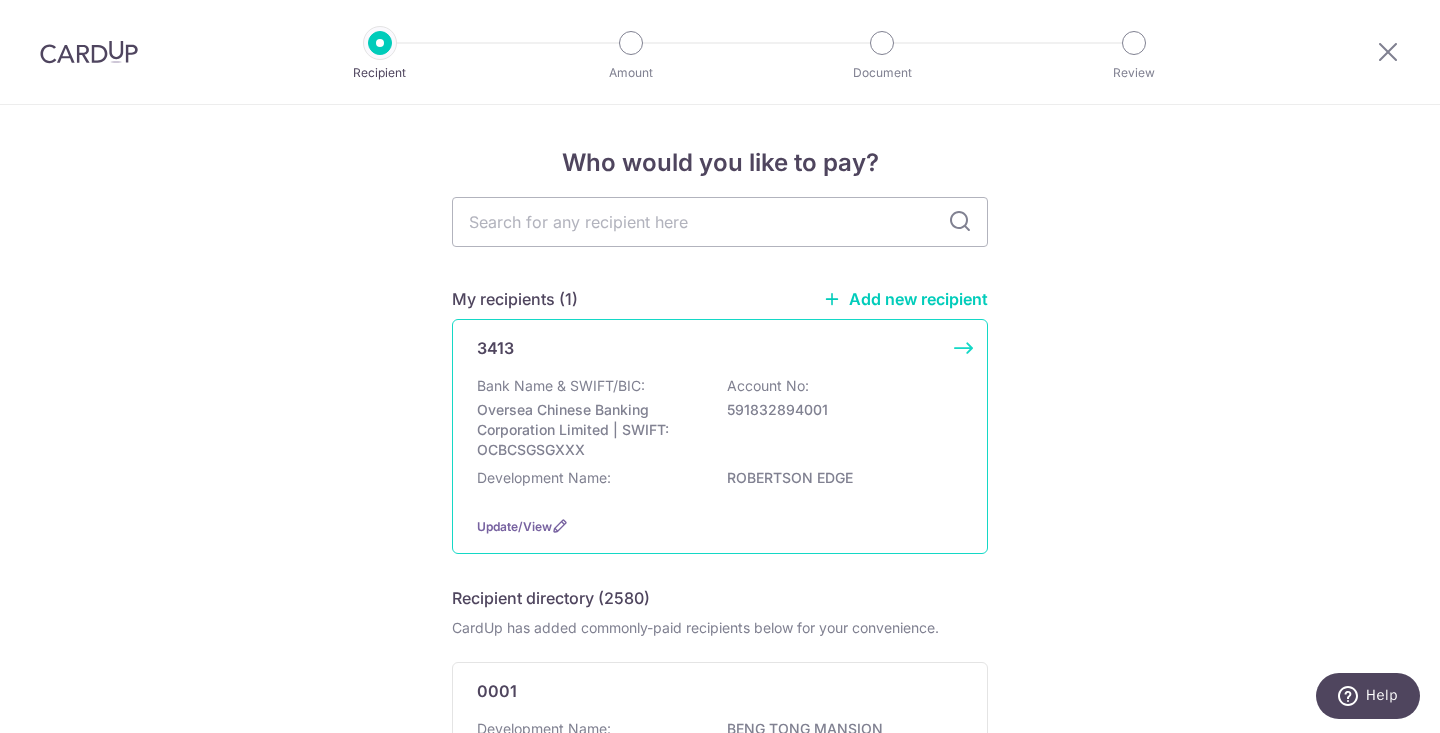 click on "591832894001" at bounding box center (839, 410) 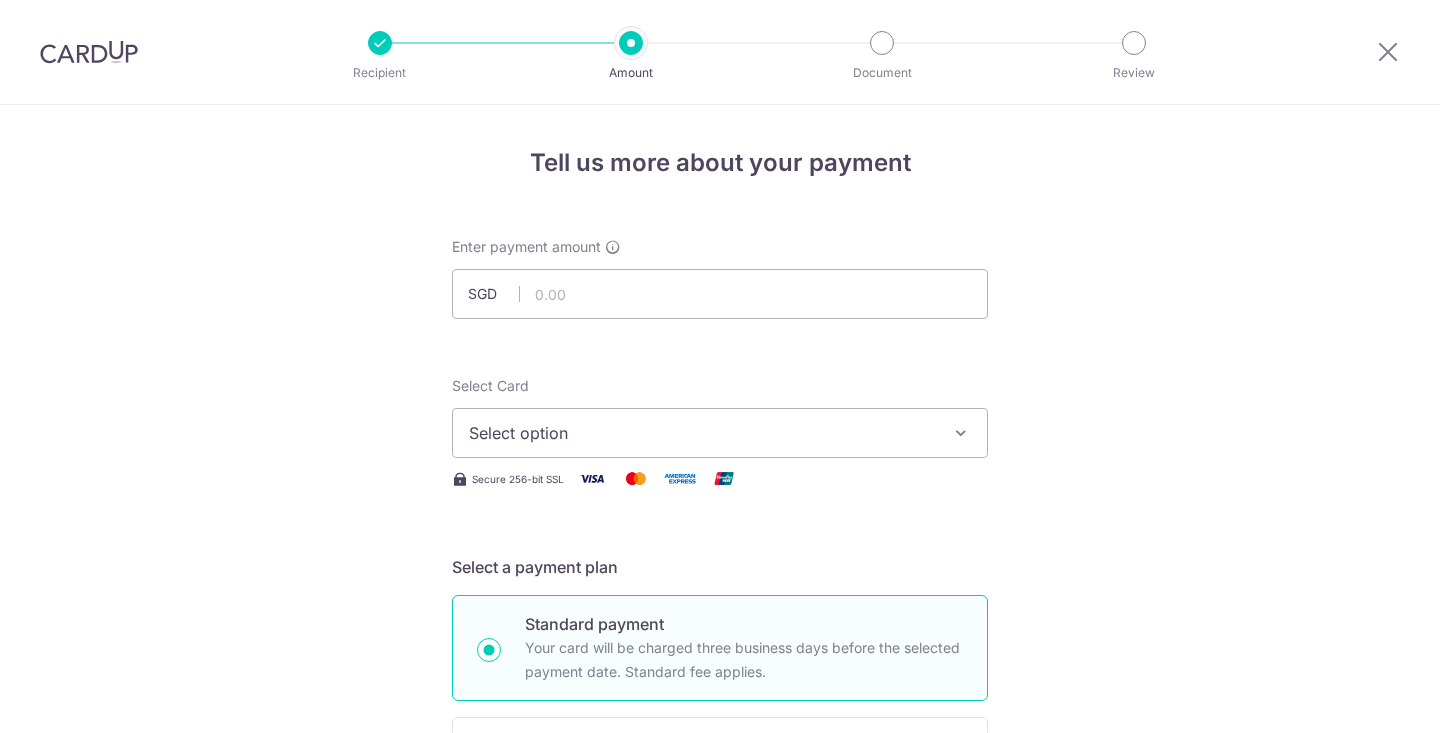 scroll, scrollTop: 0, scrollLeft: 0, axis: both 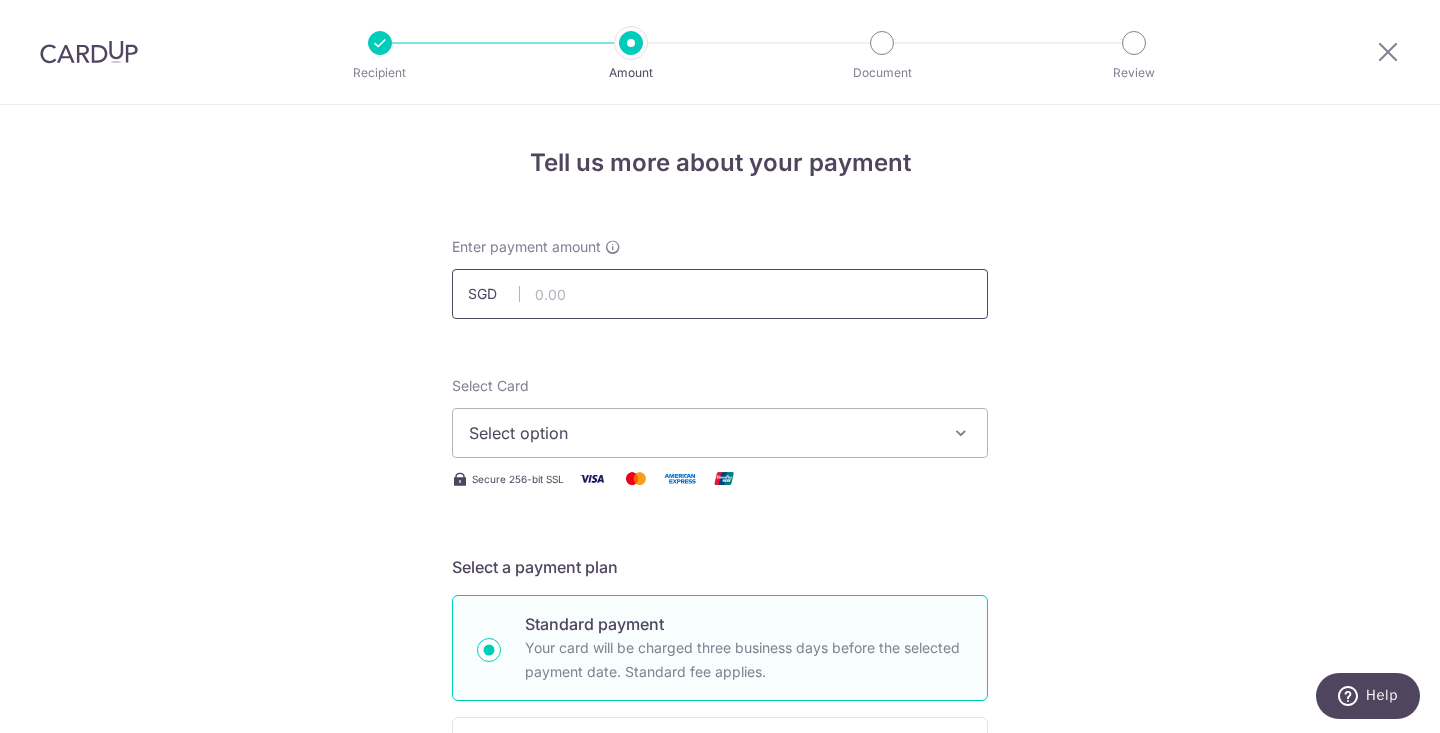 click at bounding box center (720, 294) 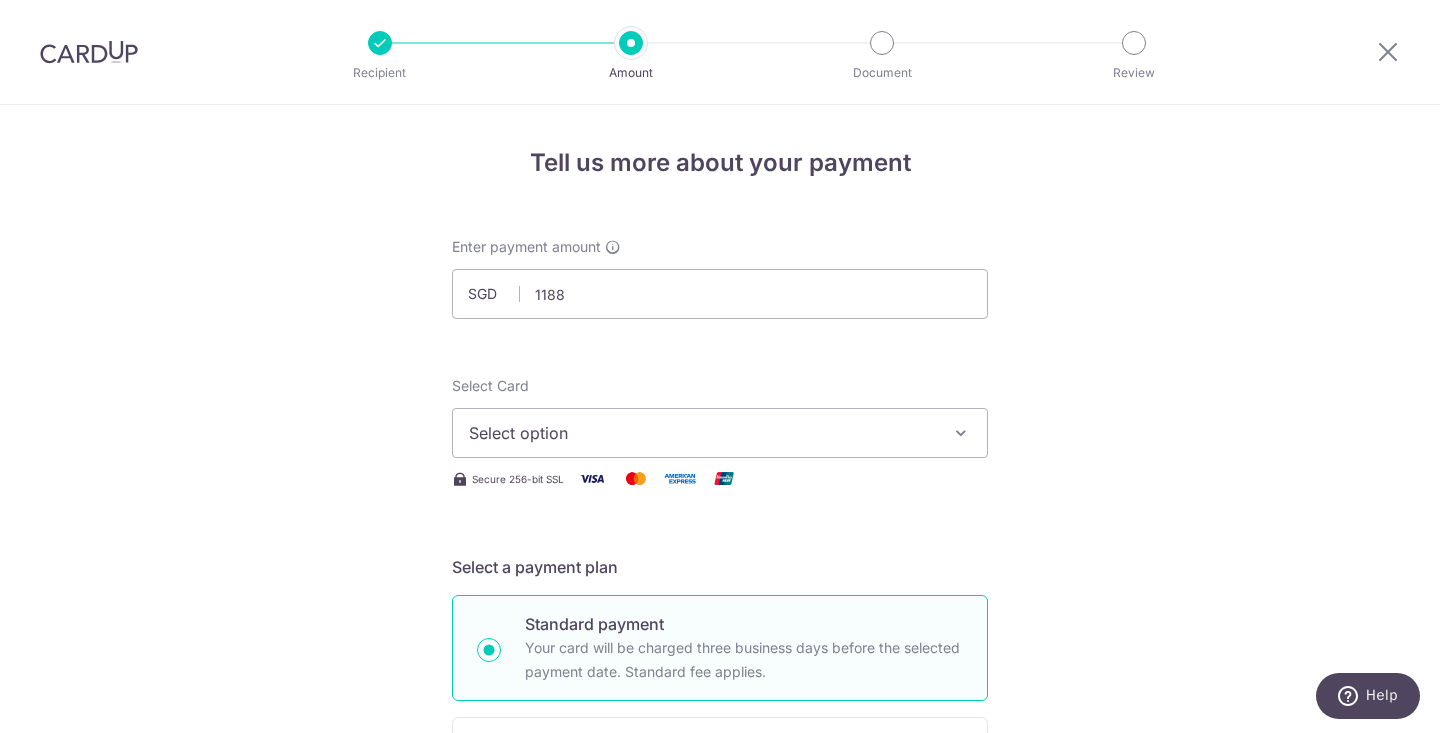type on "1,188.00" 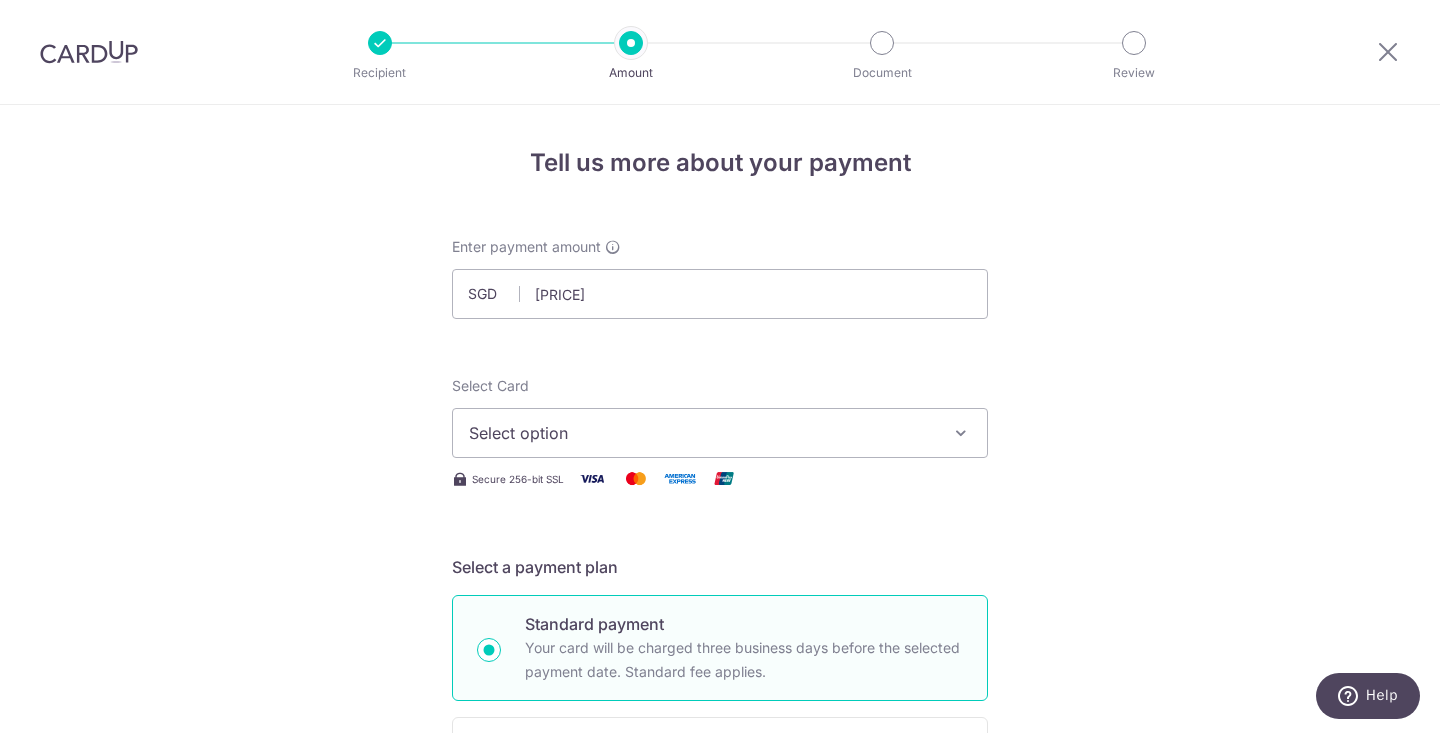 click on "Tell us more about your payment
Enter payment amount
SGD
1,188.00
1188.00
Select Card
Select option
Add credit card
Your Cards
**** 2239
Secure 256-bit SSL
Text
New card details
Card
Secure 256-bit SSL" at bounding box center (720, 1009) 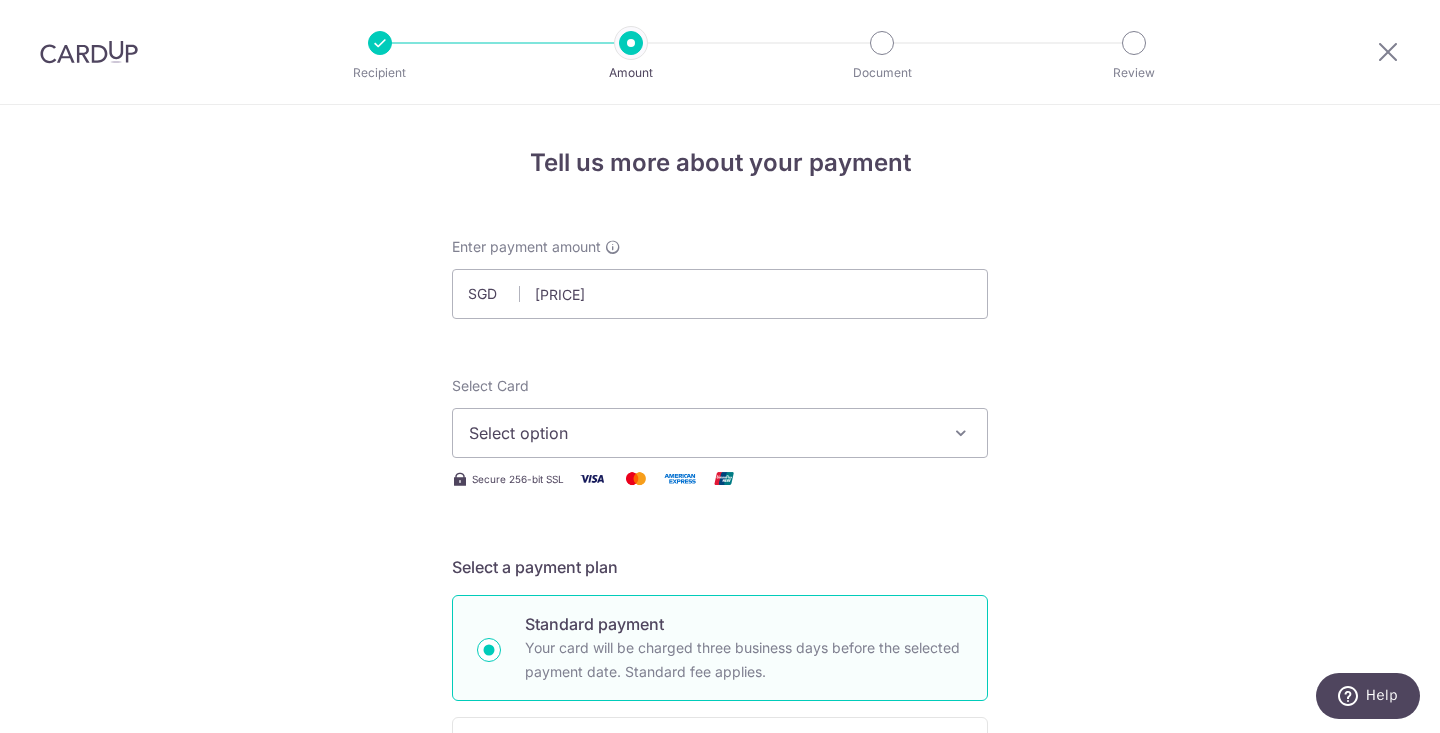 click on "Select option" at bounding box center [702, 433] 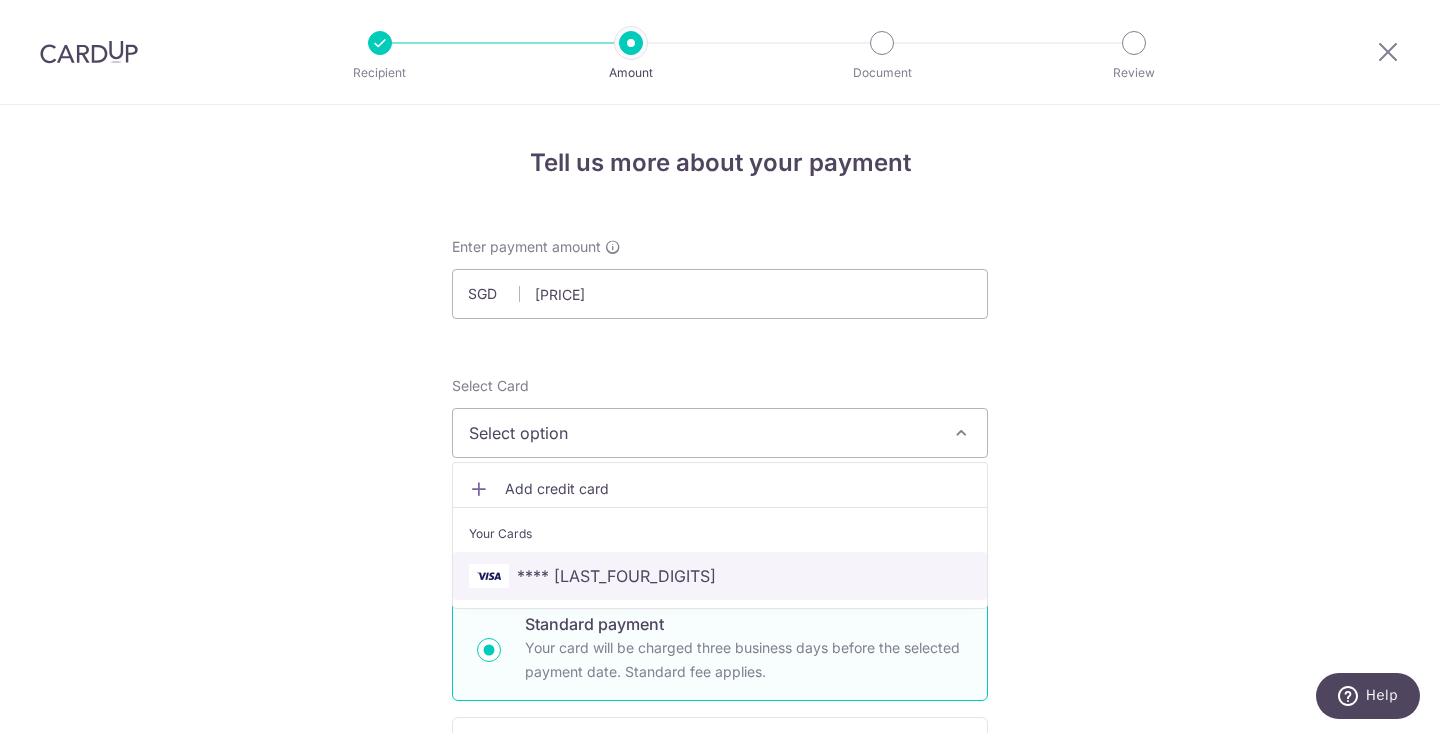 click on "**** 2239" at bounding box center [720, 576] 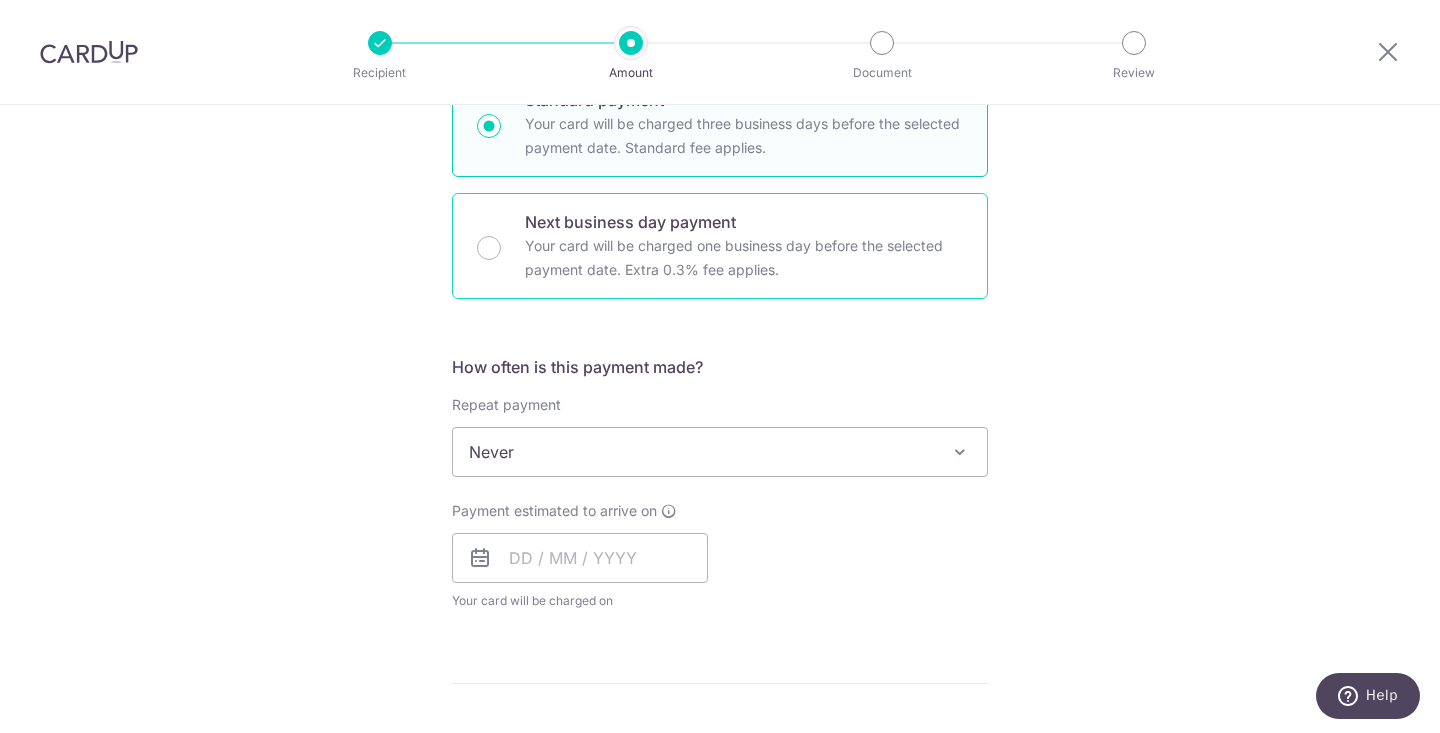 scroll, scrollTop: 527, scrollLeft: 0, axis: vertical 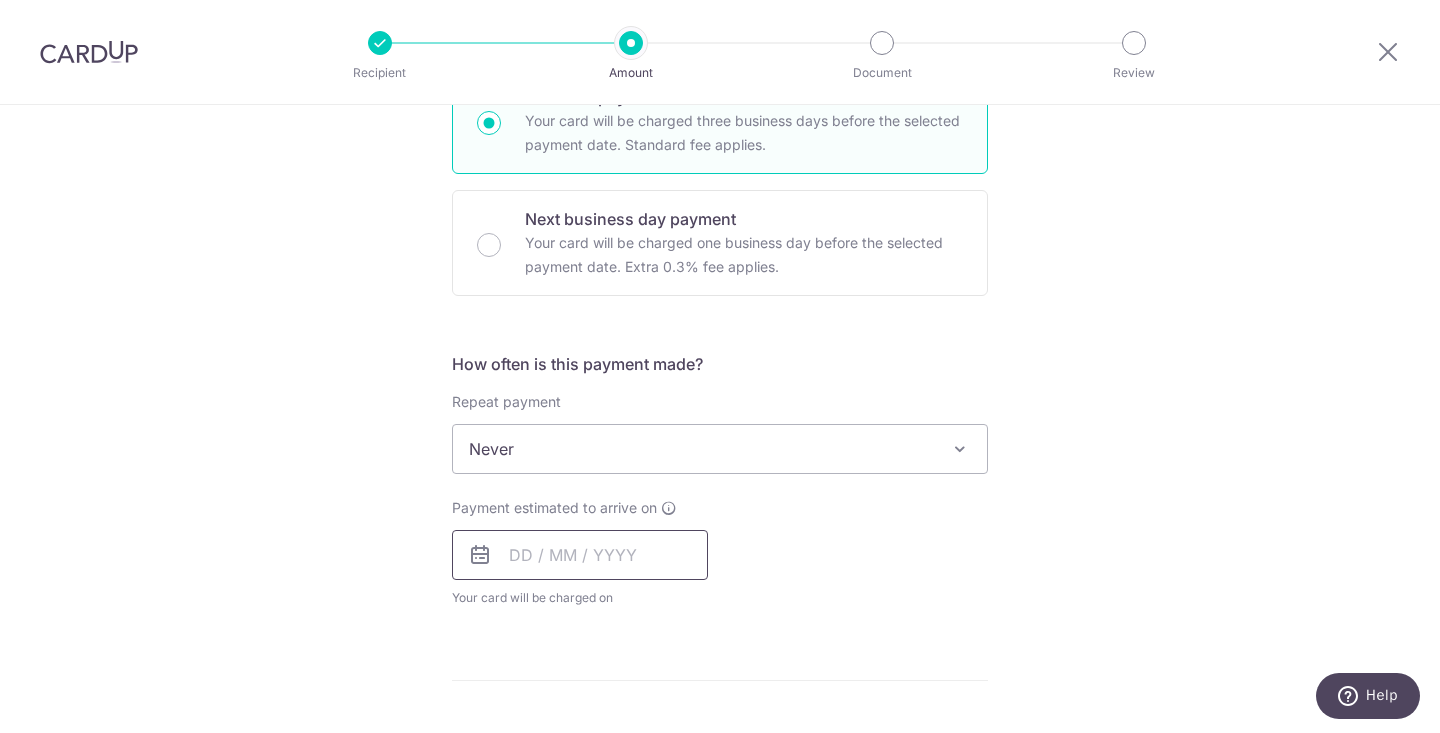 click at bounding box center [580, 555] 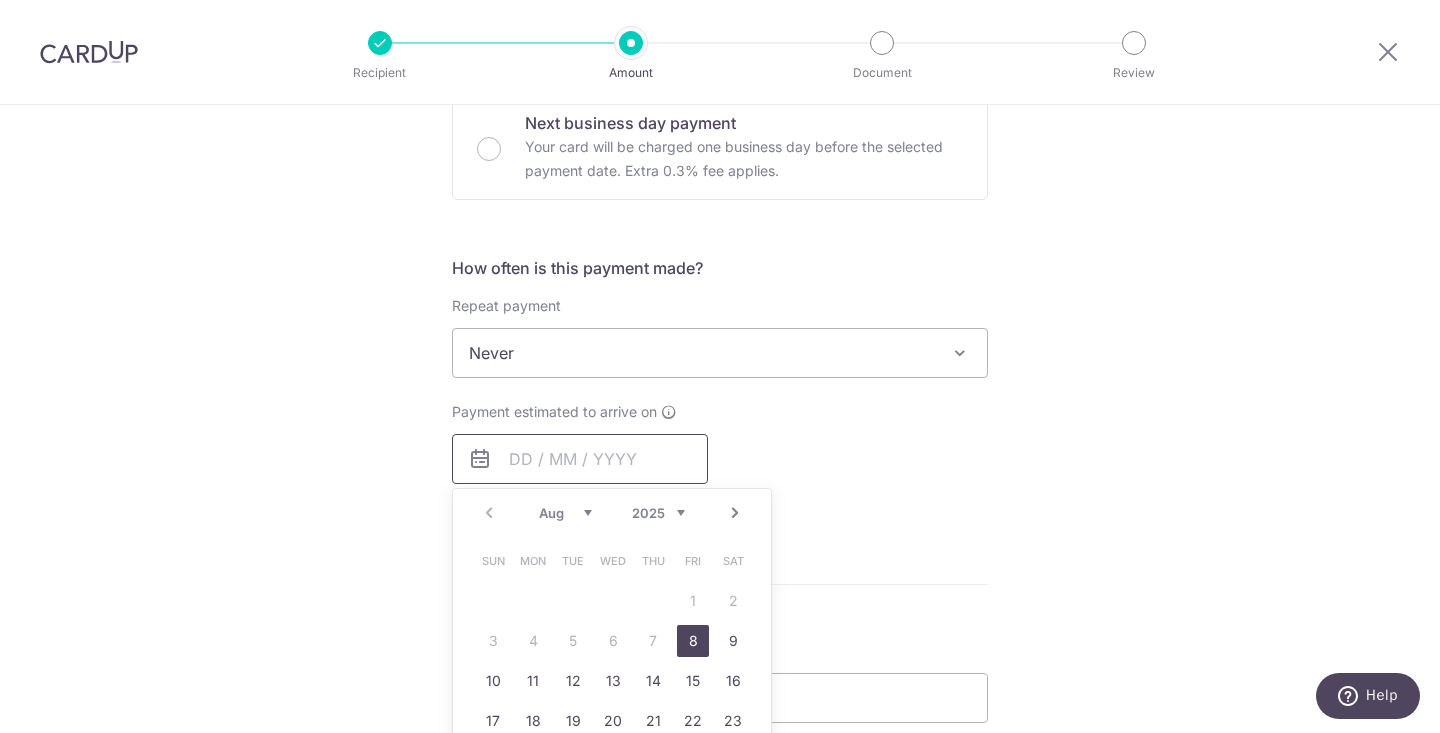 scroll, scrollTop: 625, scrollLeft: 0, axis: vertical 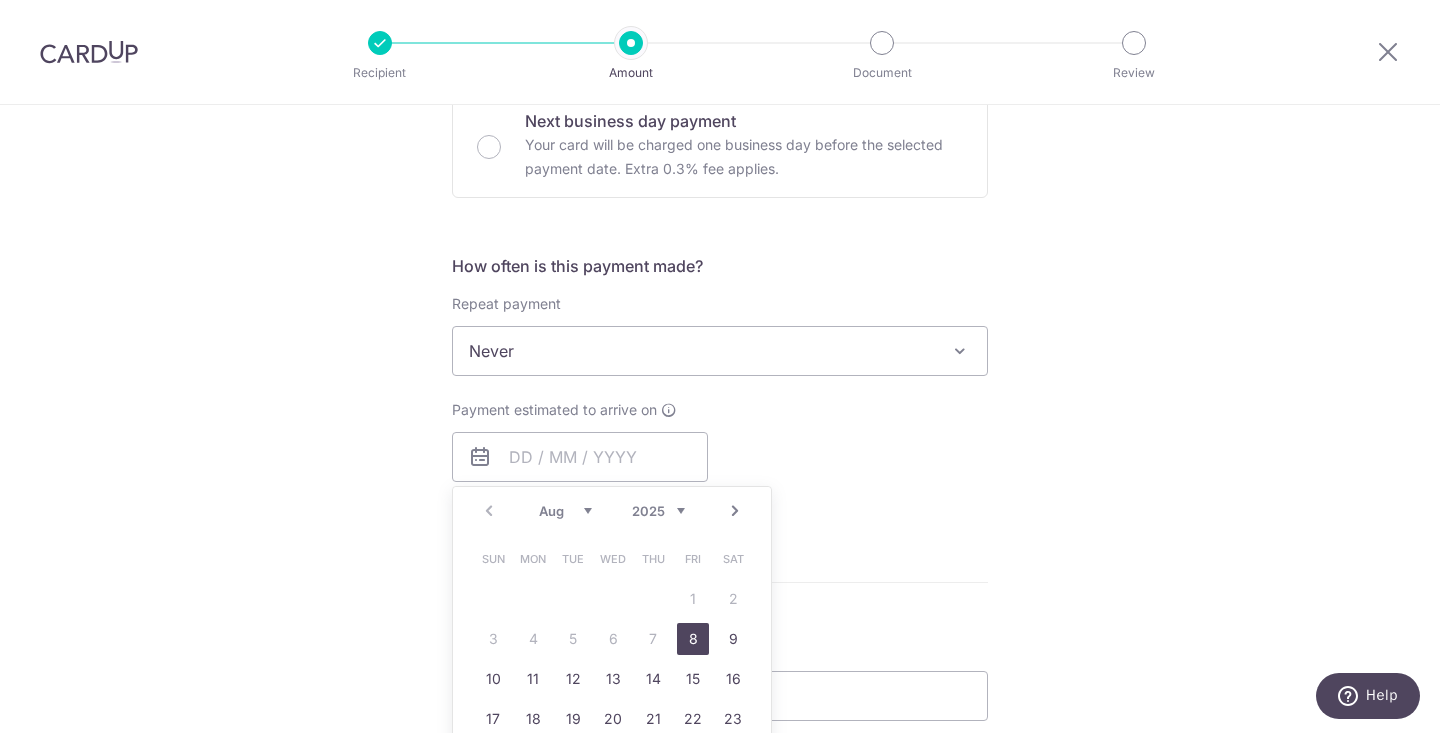 click on "8" at bounding box center (693, 639) 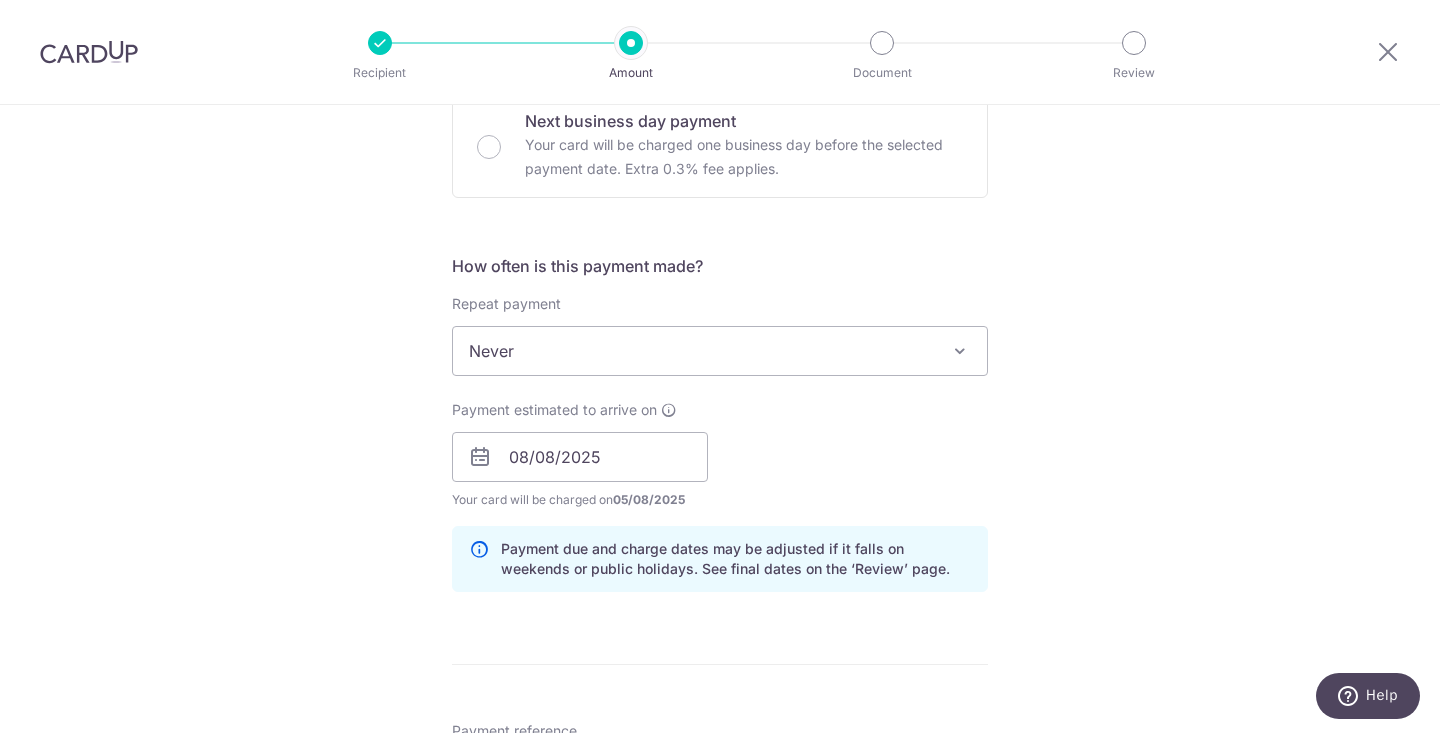 click on "Tell us more about your payment
Enter payment amount
SGD
1,188.00
1188.00
Select Card
**** 2239
Add credit card
Your Cards
**** 2239
Secure 256-bit SSL
Text
New card details
Card
Secure 256-bit SSL" at bounding box center (720, 425) 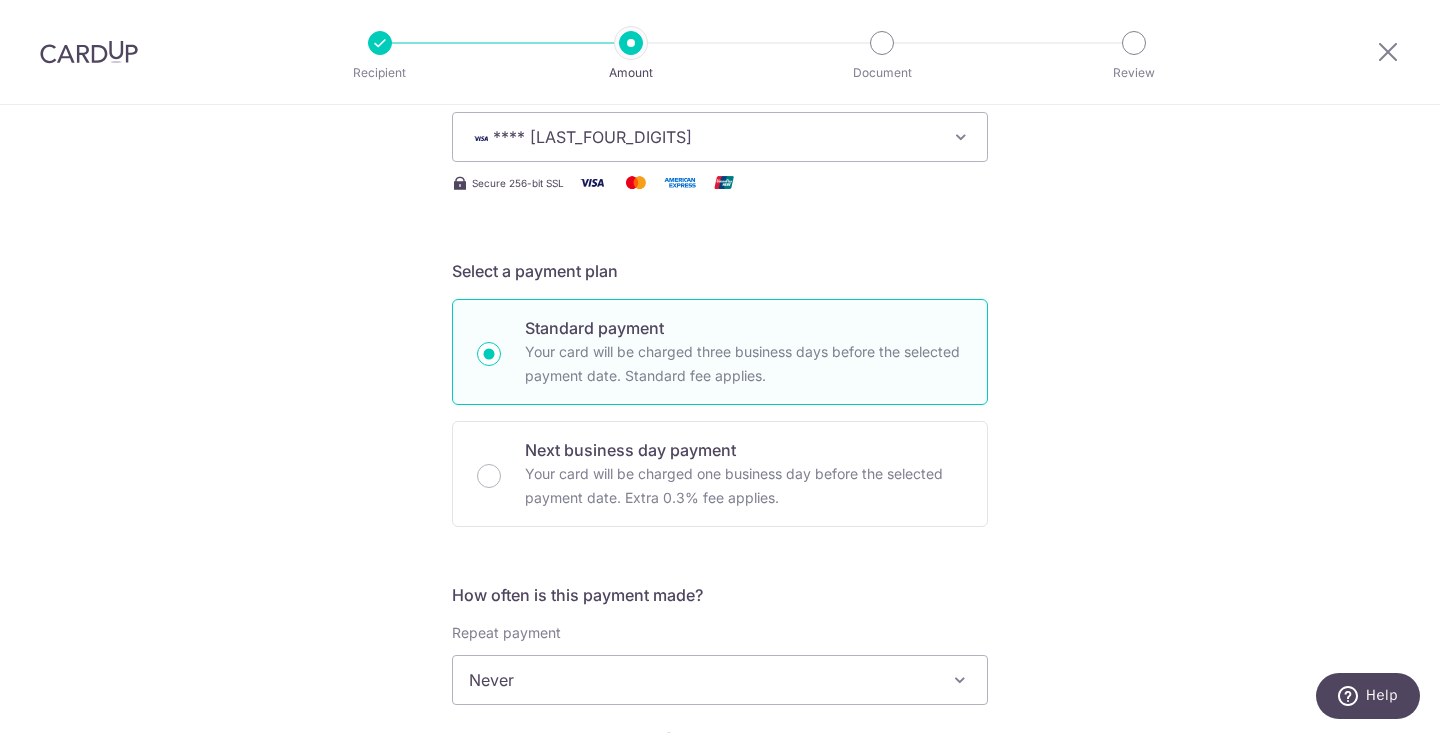 scroll, scrollTop: 294, scrollLeft: 0, axis: vertical 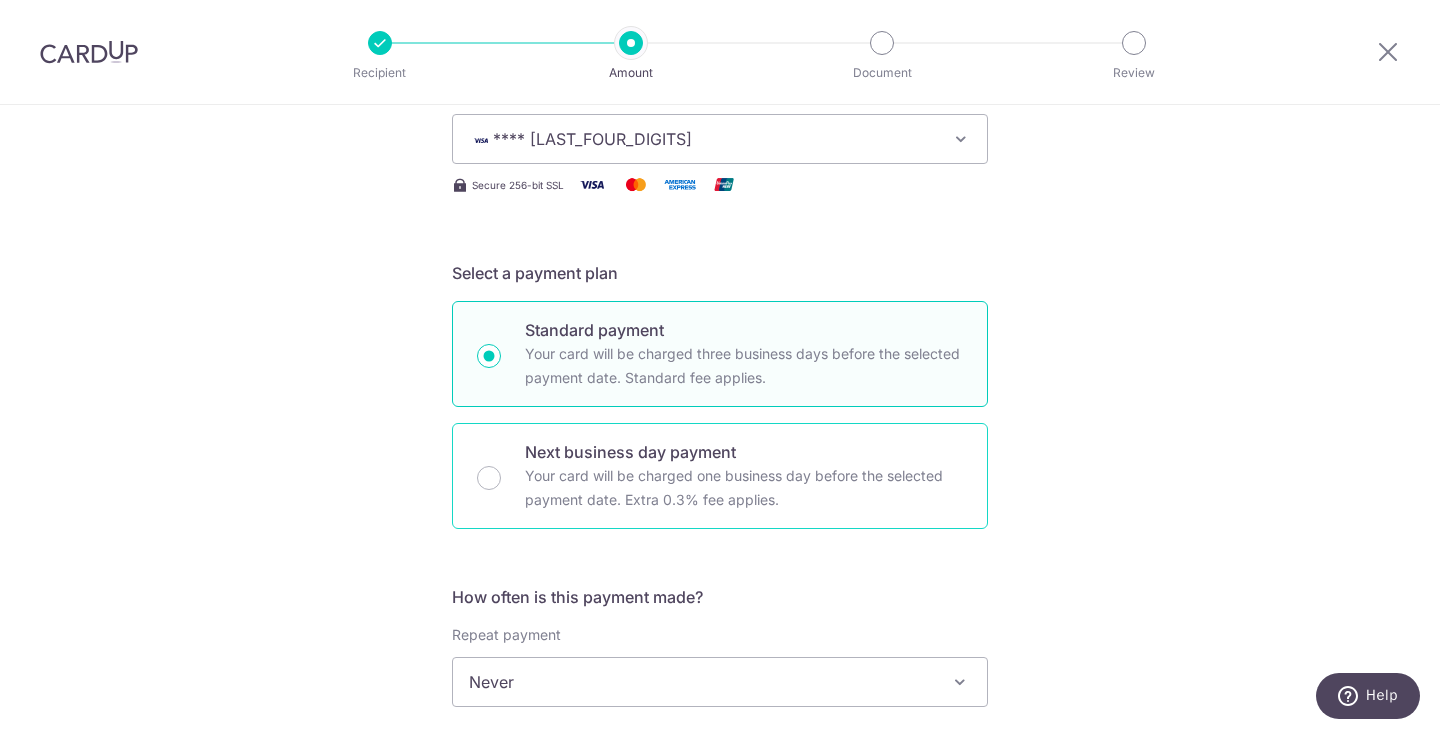 click on "Your card will be charged one business day before the selected payment date. Extra 0.3% fee applies." at bounding box center [744, 488] 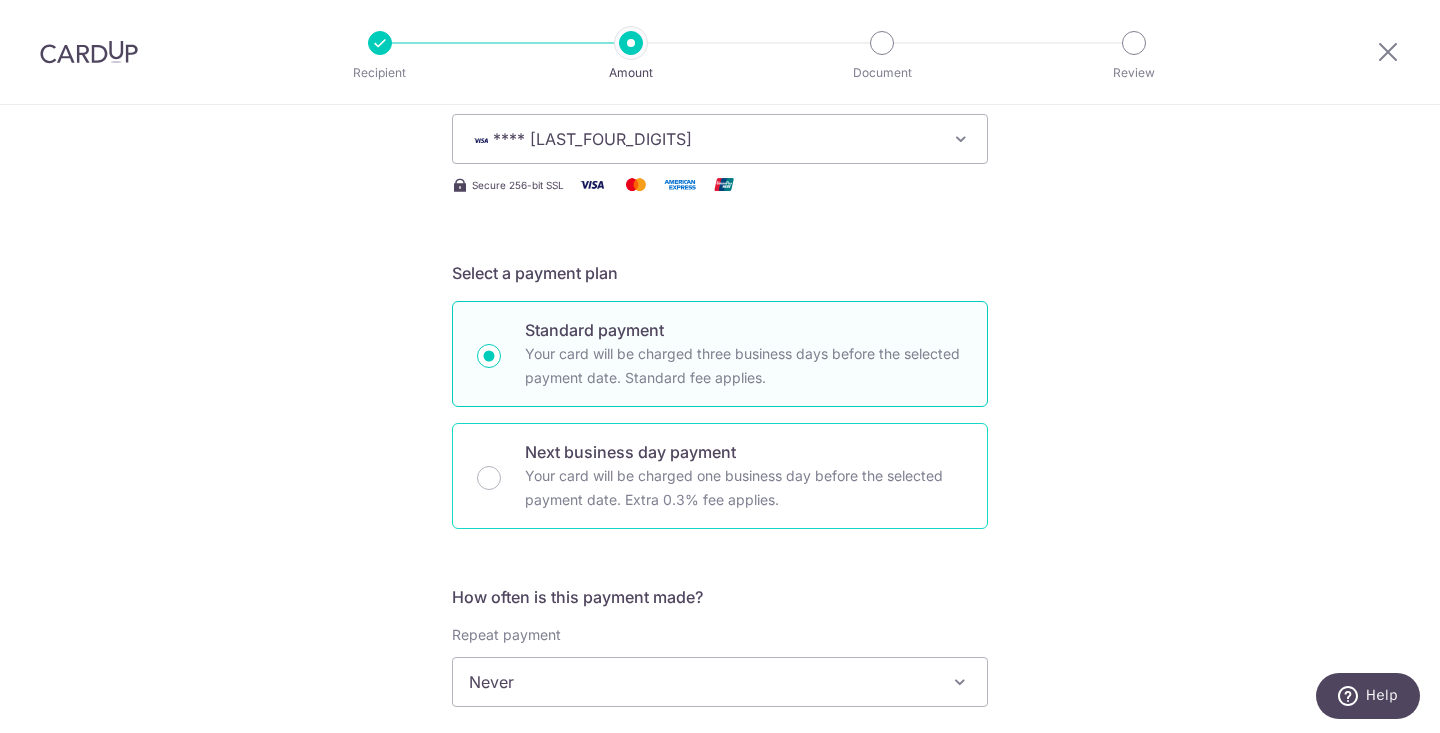 radio on "false" 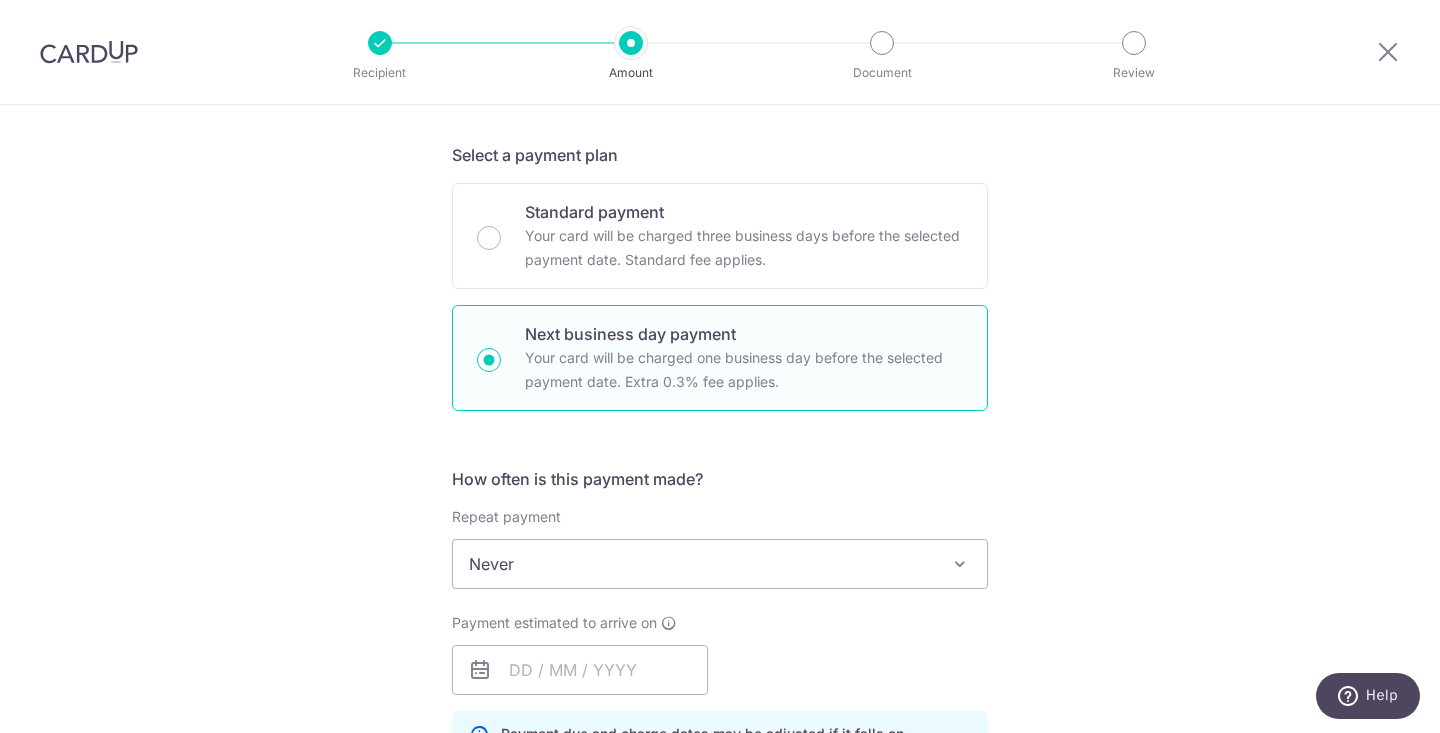 scroll, scrollTop: 480, scrollLeft: 0, axis: vertical 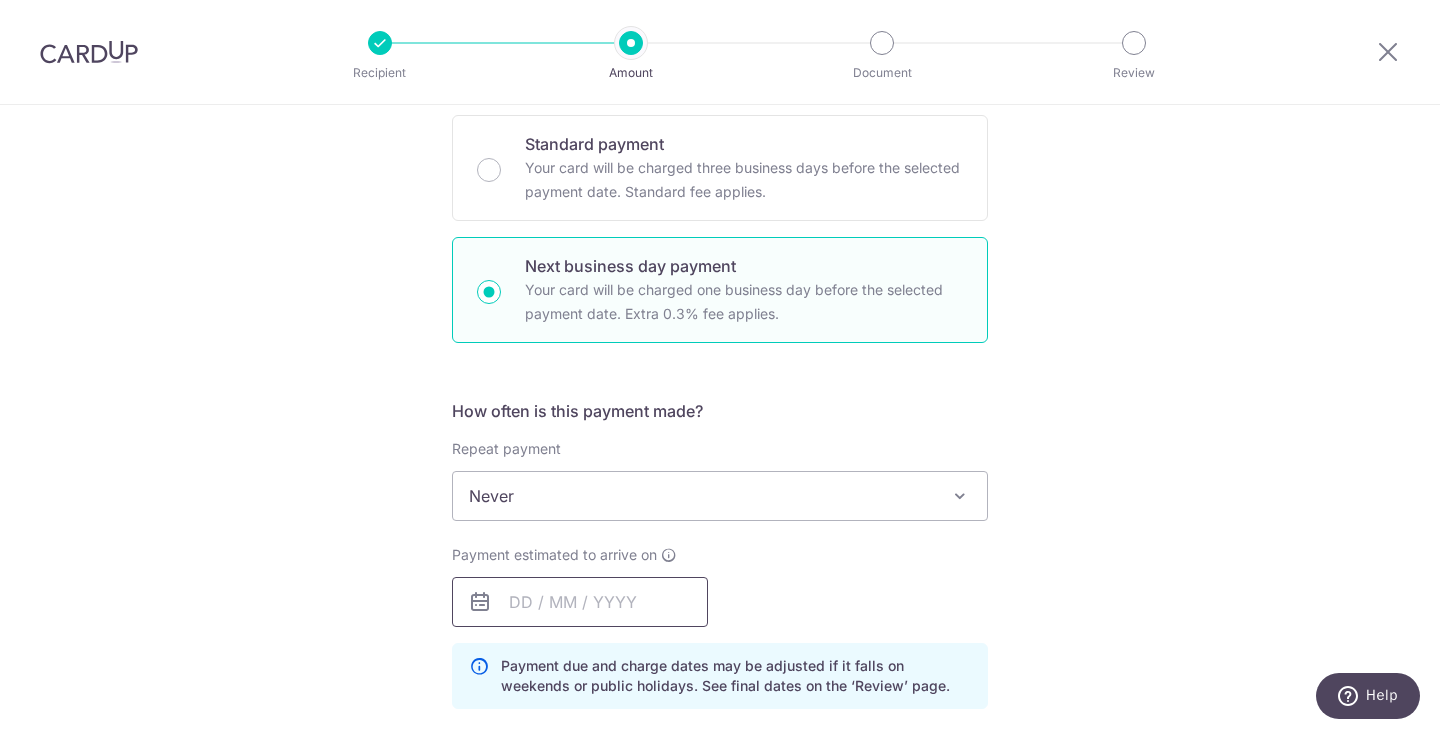 click at bounding box center (580, 602) 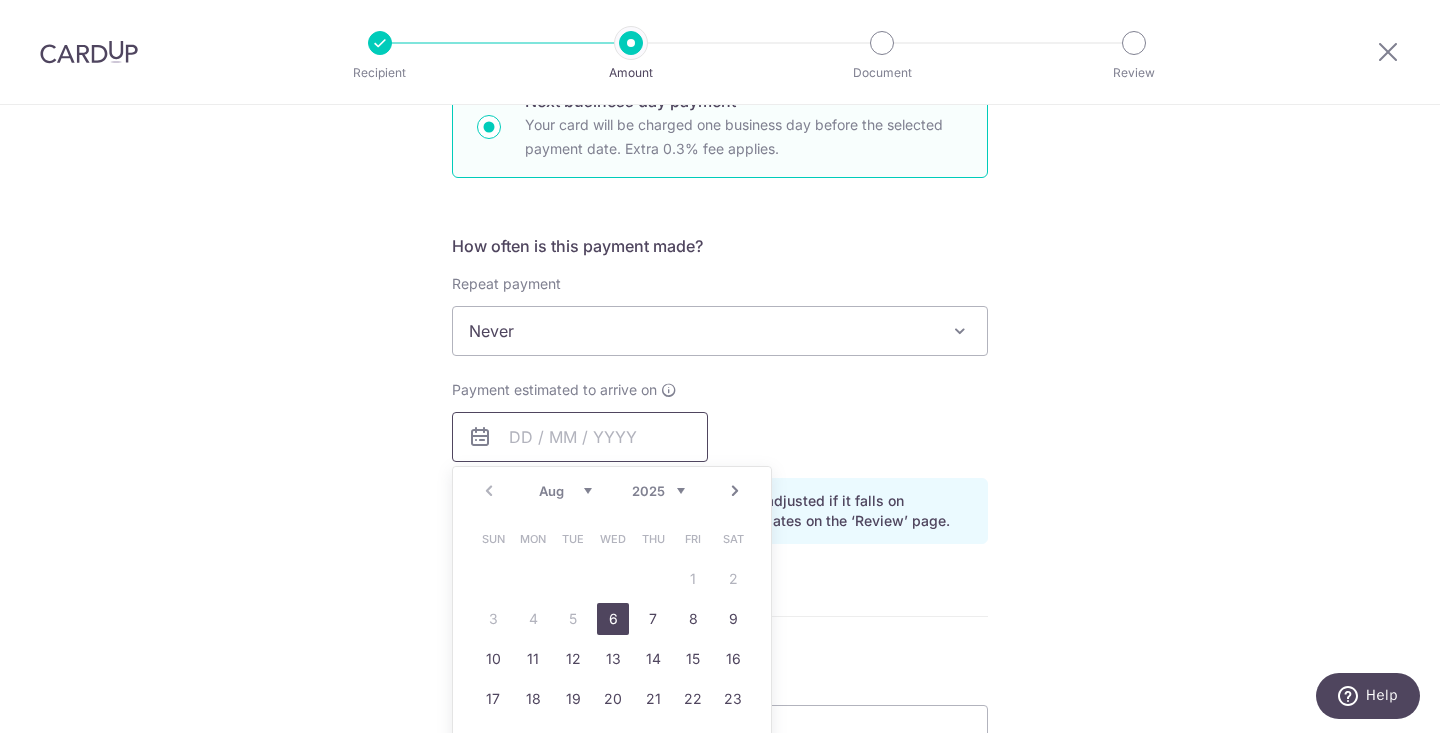 scroll, scrollTop: 646, scrollLeft: 0, axis: vertical 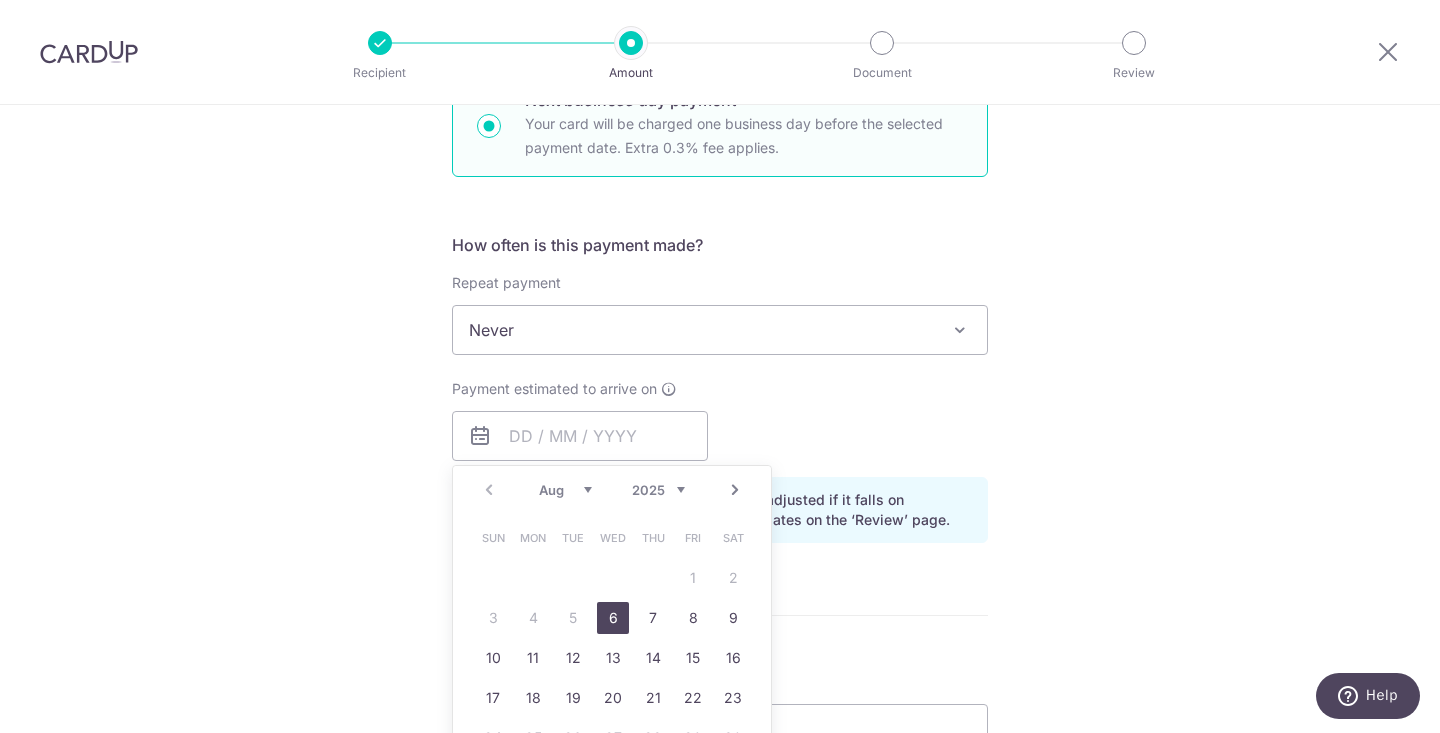 click on "6" at bounding box center (613, 618) 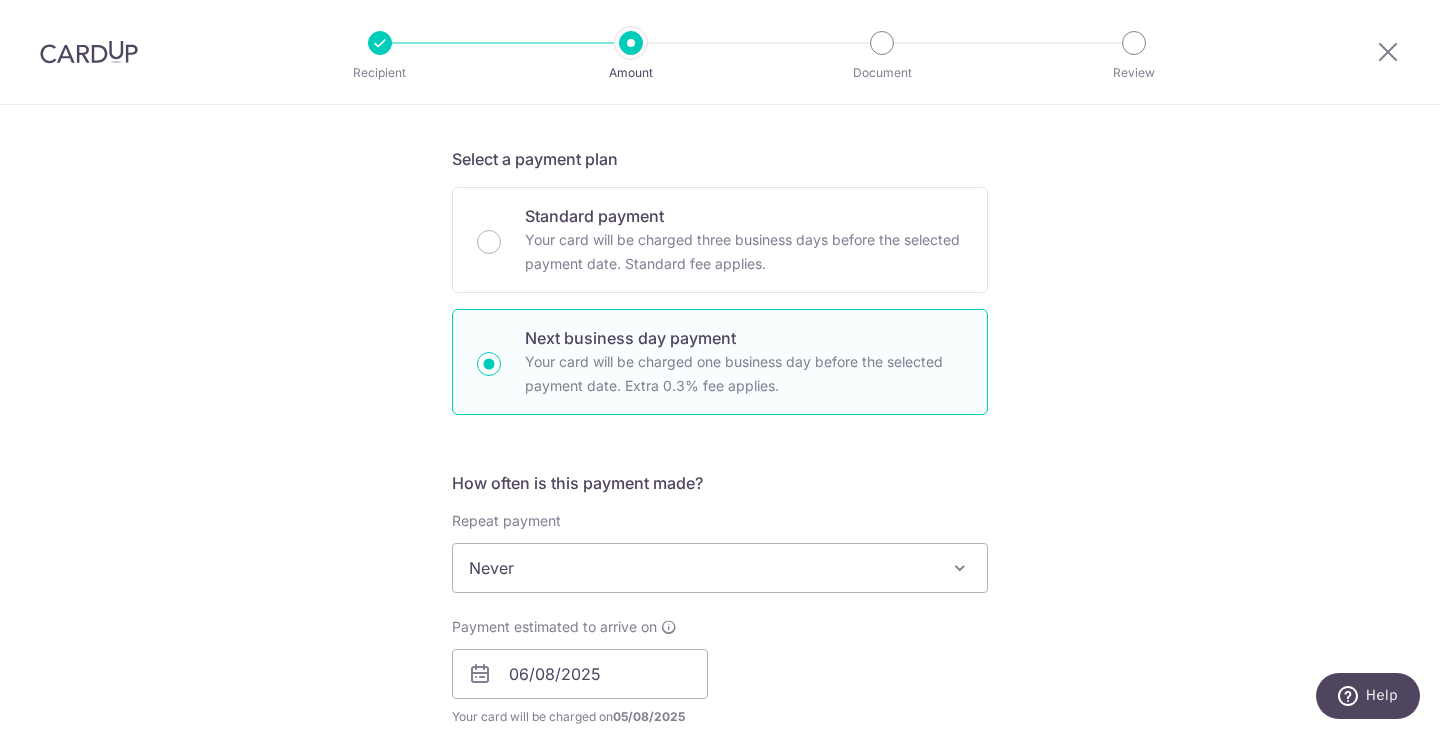 scroll, scrollTop: 405, scrollLeft: 0, axis: vertical 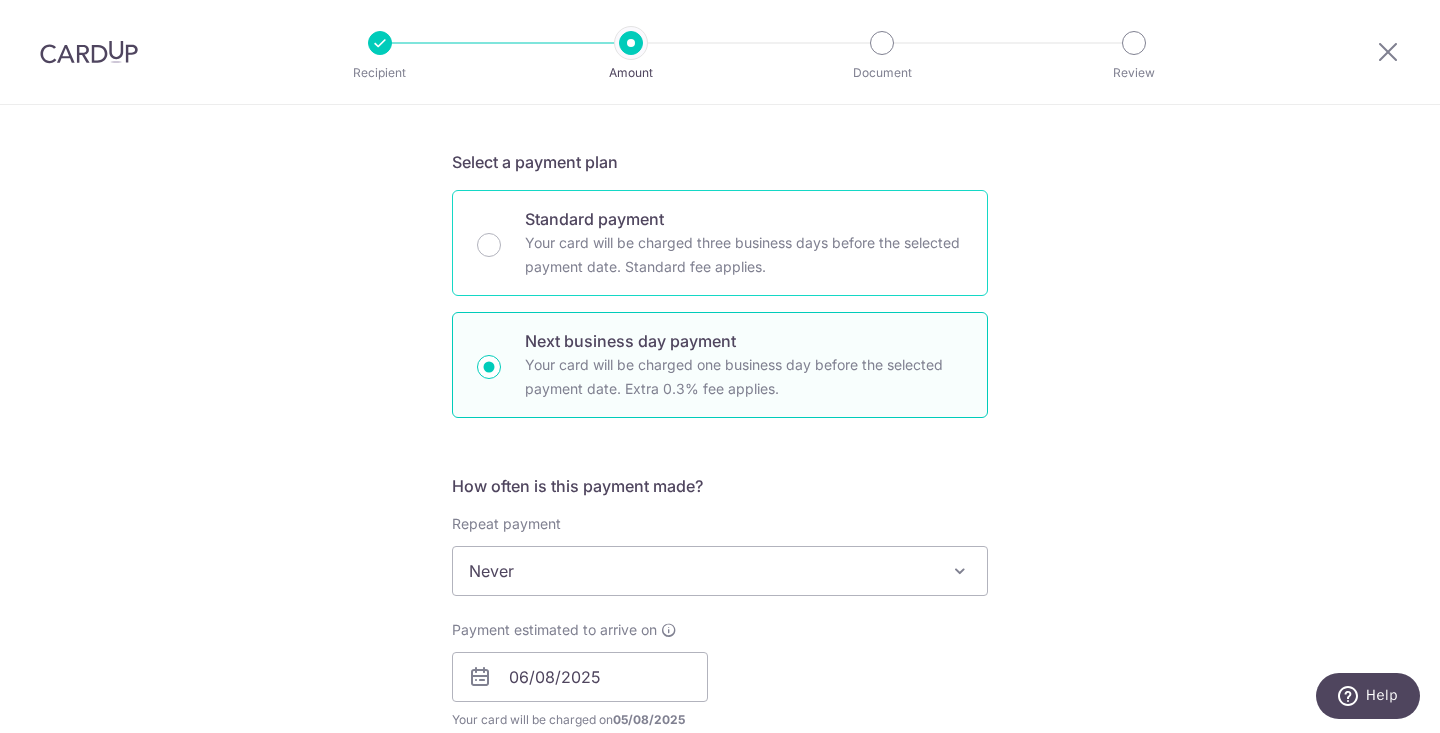 click on "Your card will be charged three business days before the selected payment date. Standard fee applies." at bounding box center [744, 255] 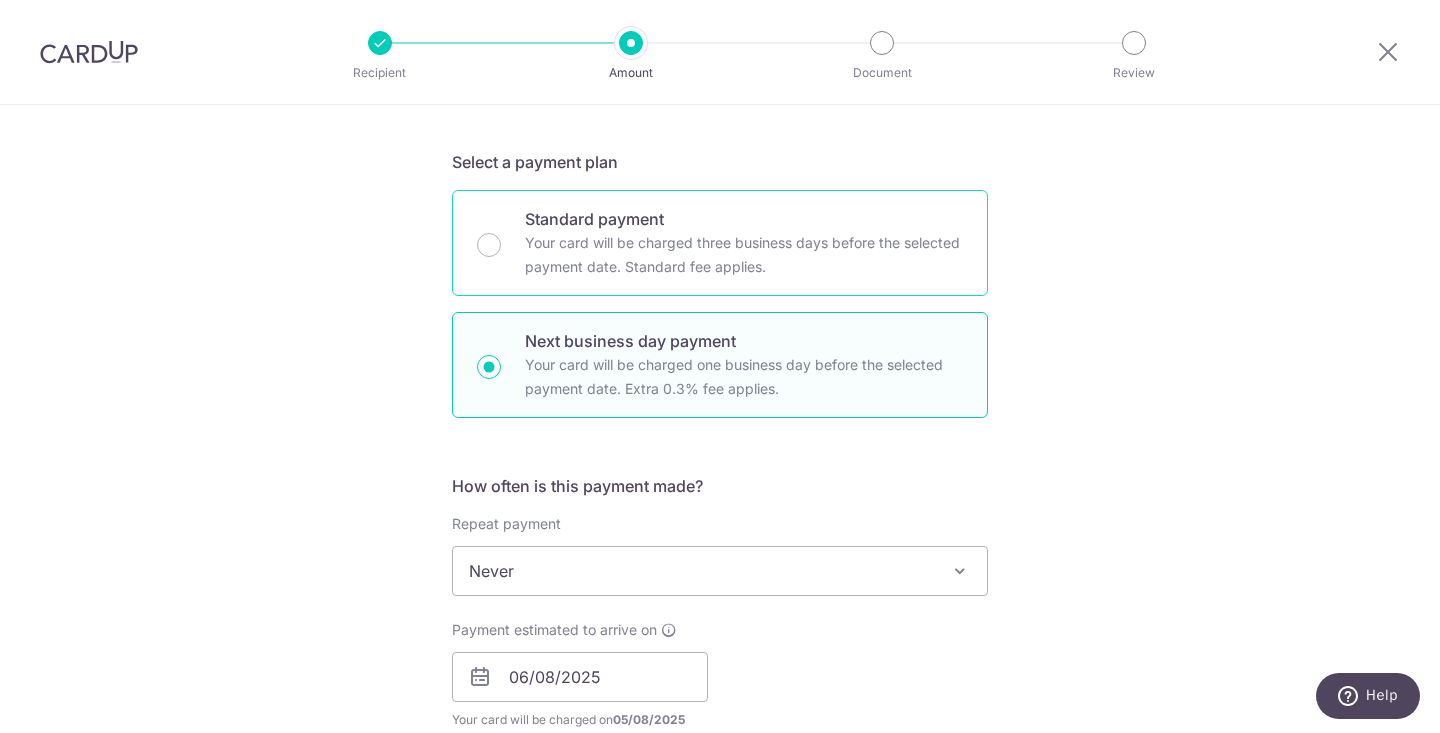 click on "Standard payment
Your card will be charged three business days before the selected payment date. Standard fee applies." at bounding box center [489, 245] 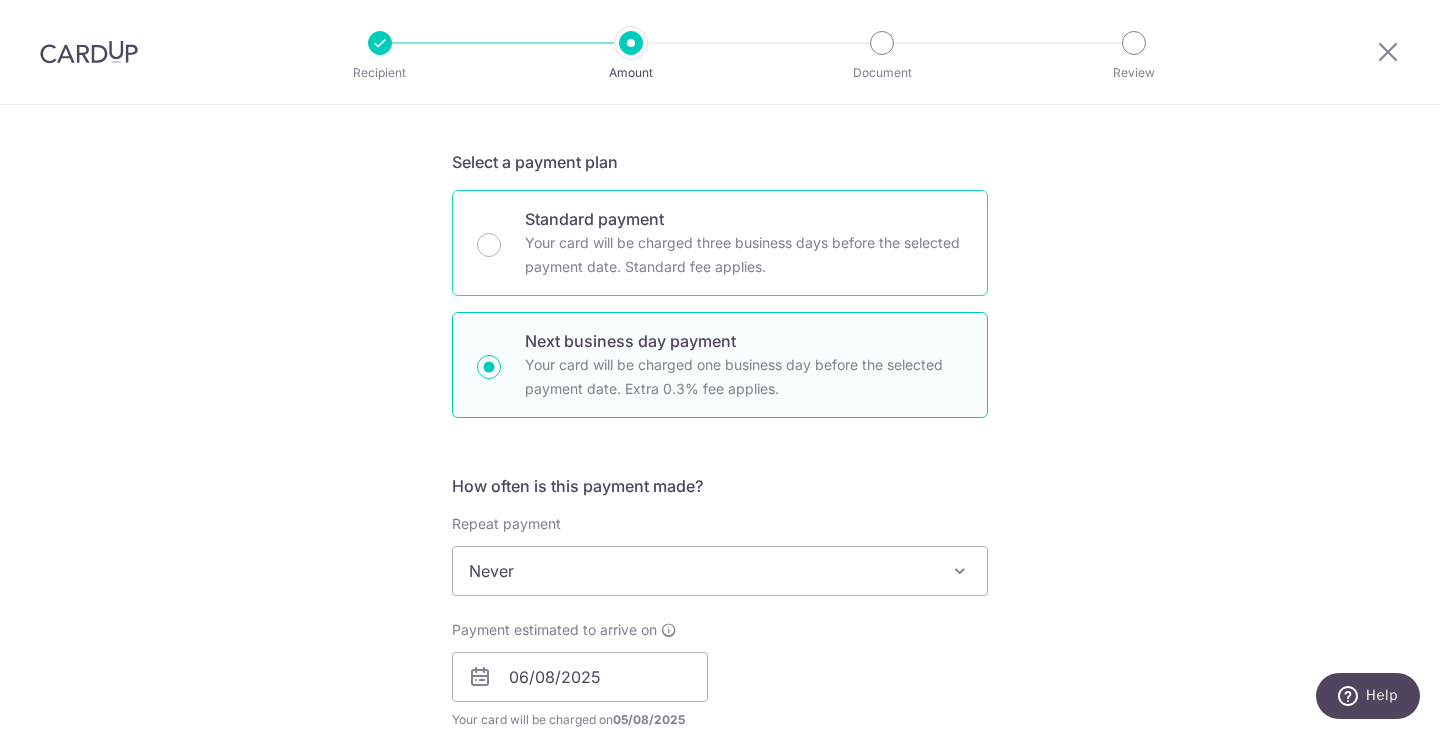 radio on "true" 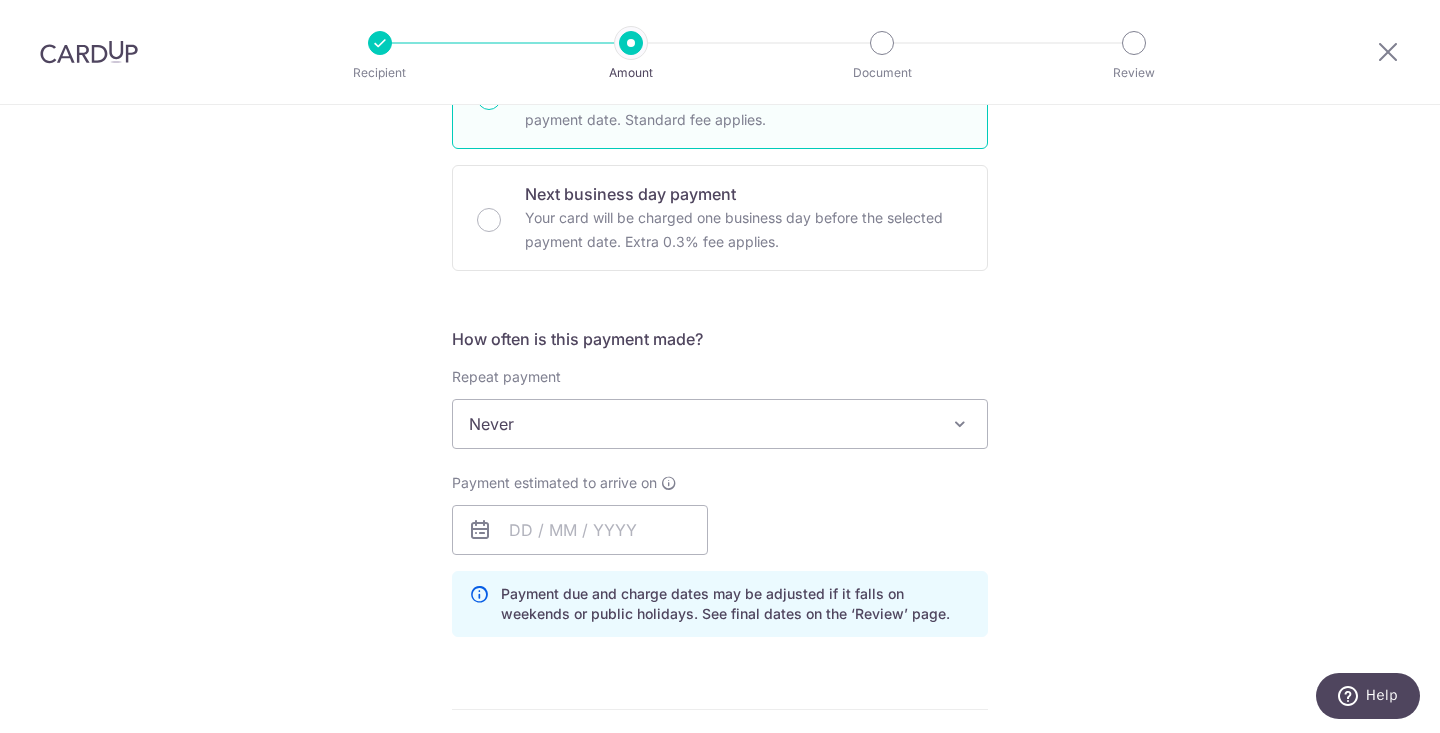 scroll, scrollTop: 553, scrollLeft: 0, axis: vertical 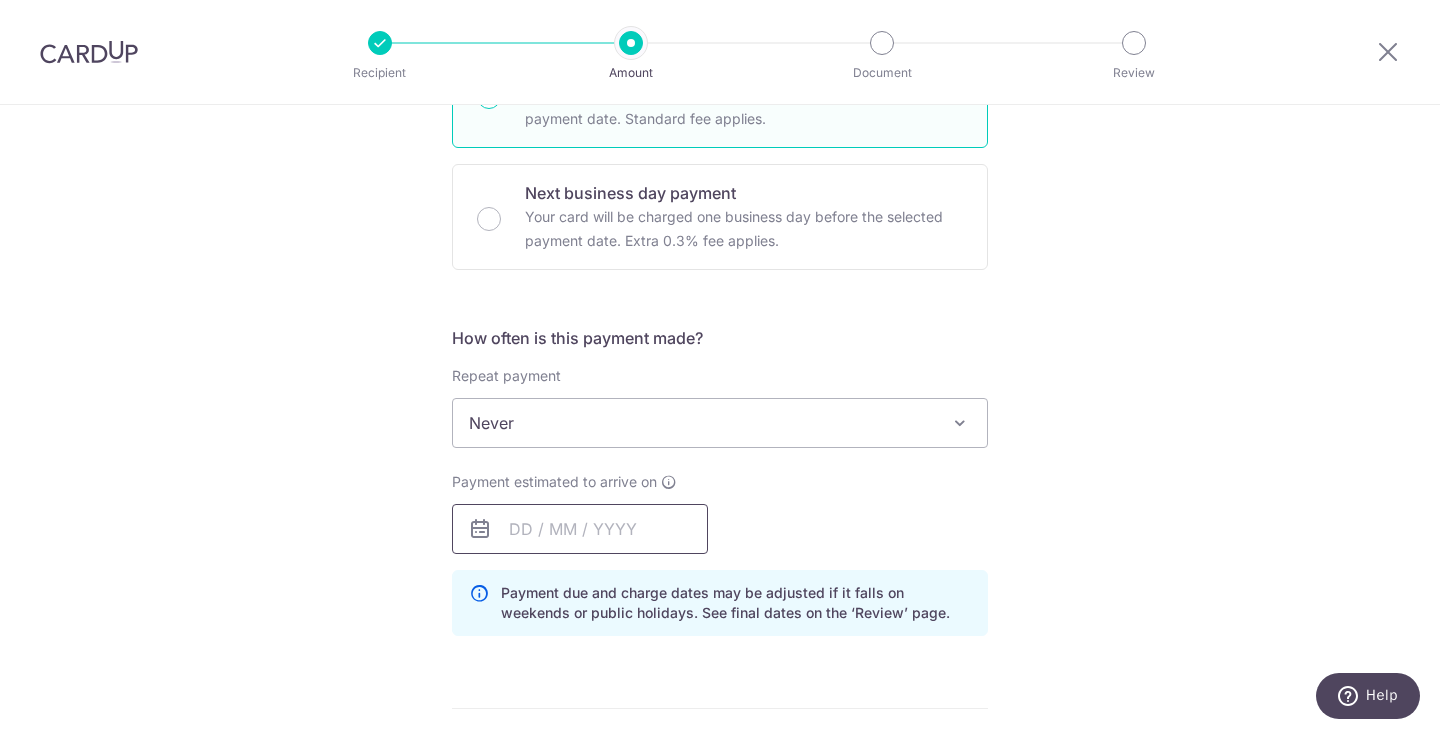 click at bounding box center (580, 529) 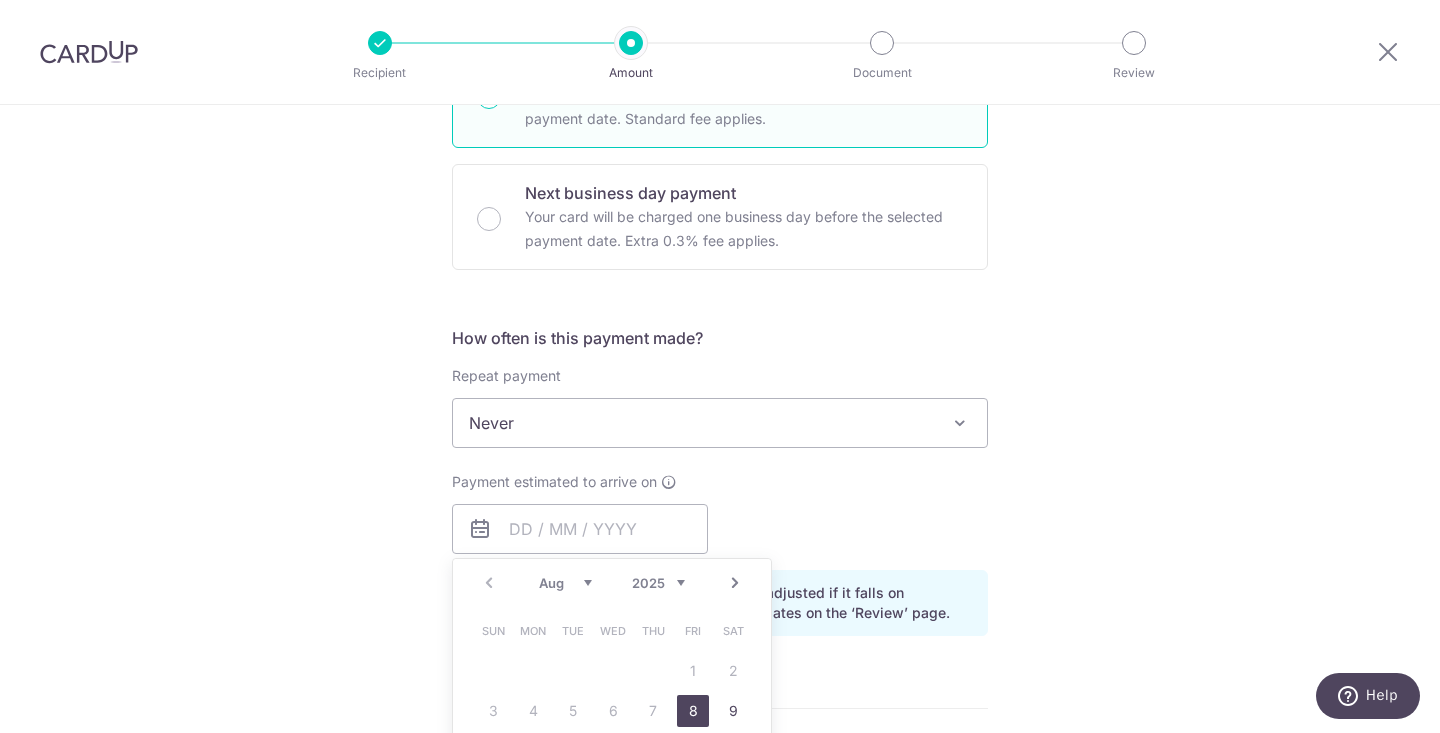 click on "8" at bounding box center [693, 711] 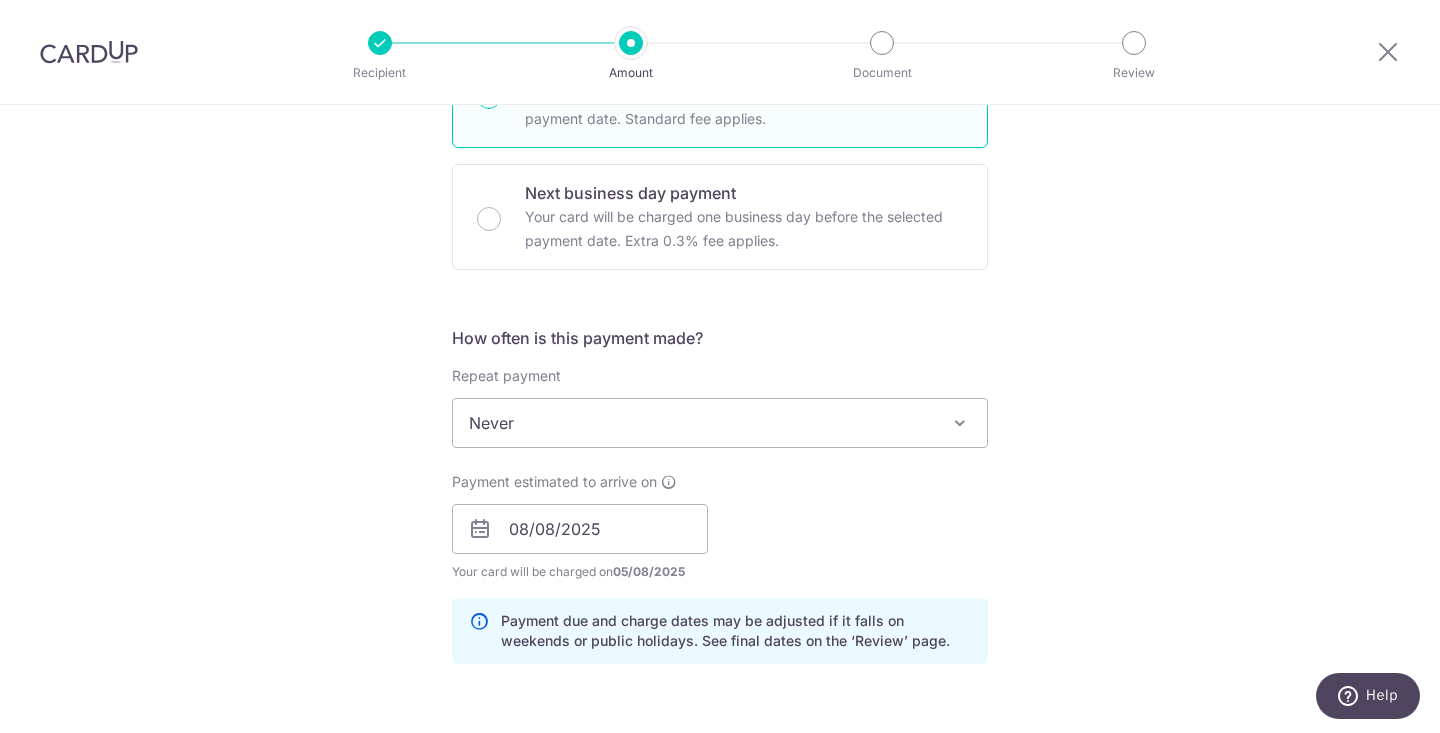 click on "Tell us more about your payment
Enter payment amount
SGD
1,188.00
1188.00
Select Card
**** 2239
Add credit card
Your Cards
**** 2239
Secure 256-bit SSL
Text
New card details
Card
Secure 256-bit SSL" at bounding box center (720, 497) 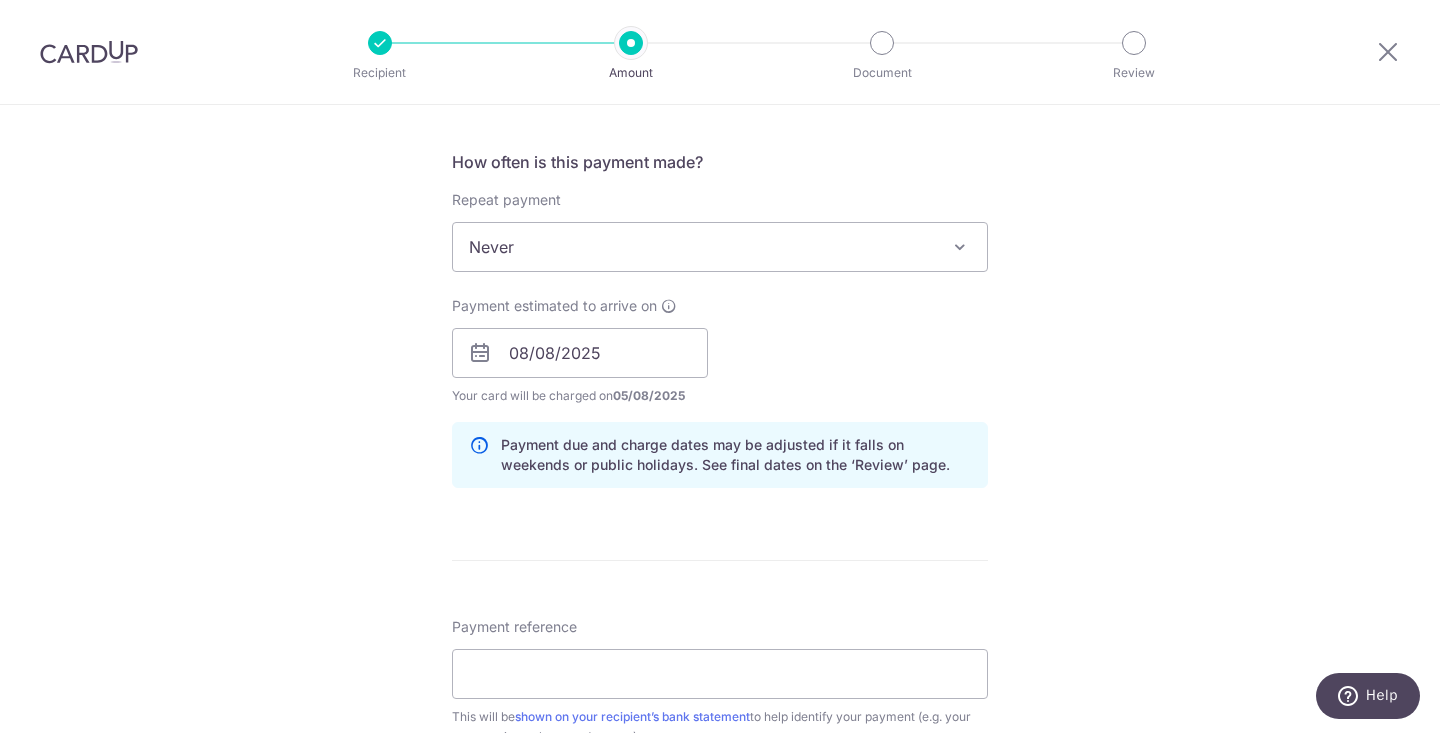 scroll, scrollTop: 745, scrollLeft: 0, axis: vertical 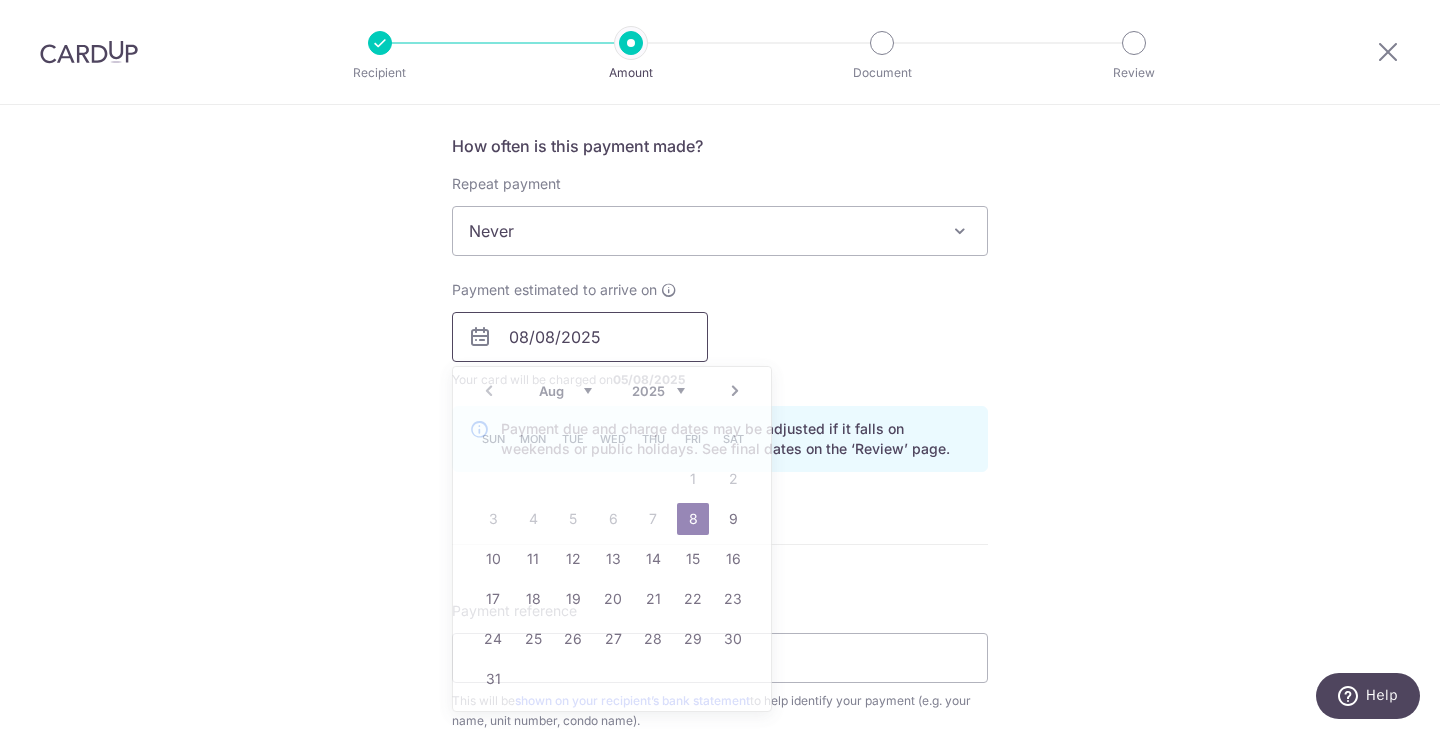 click on "08/08/2025" at bounding box center (580, 337) 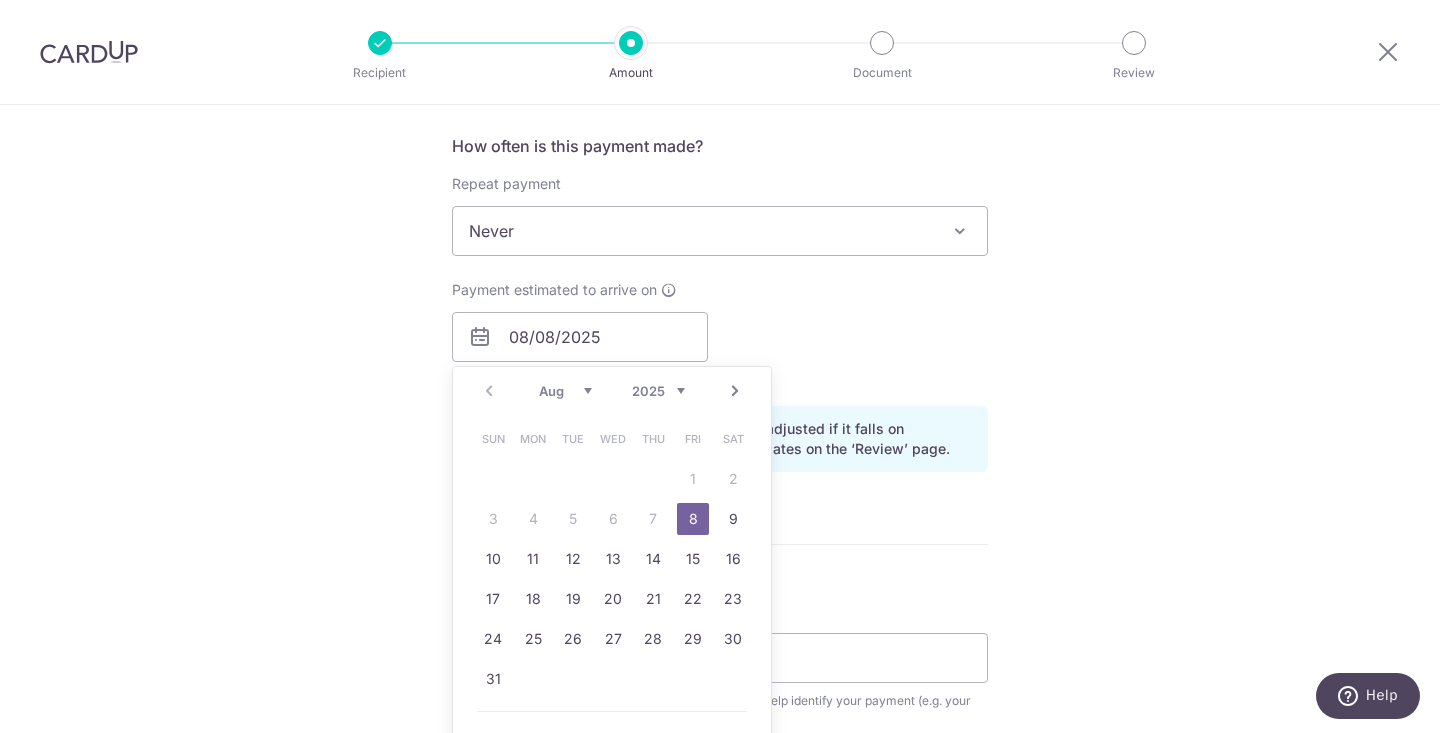 click on "8" at bounding box center (693, 519) 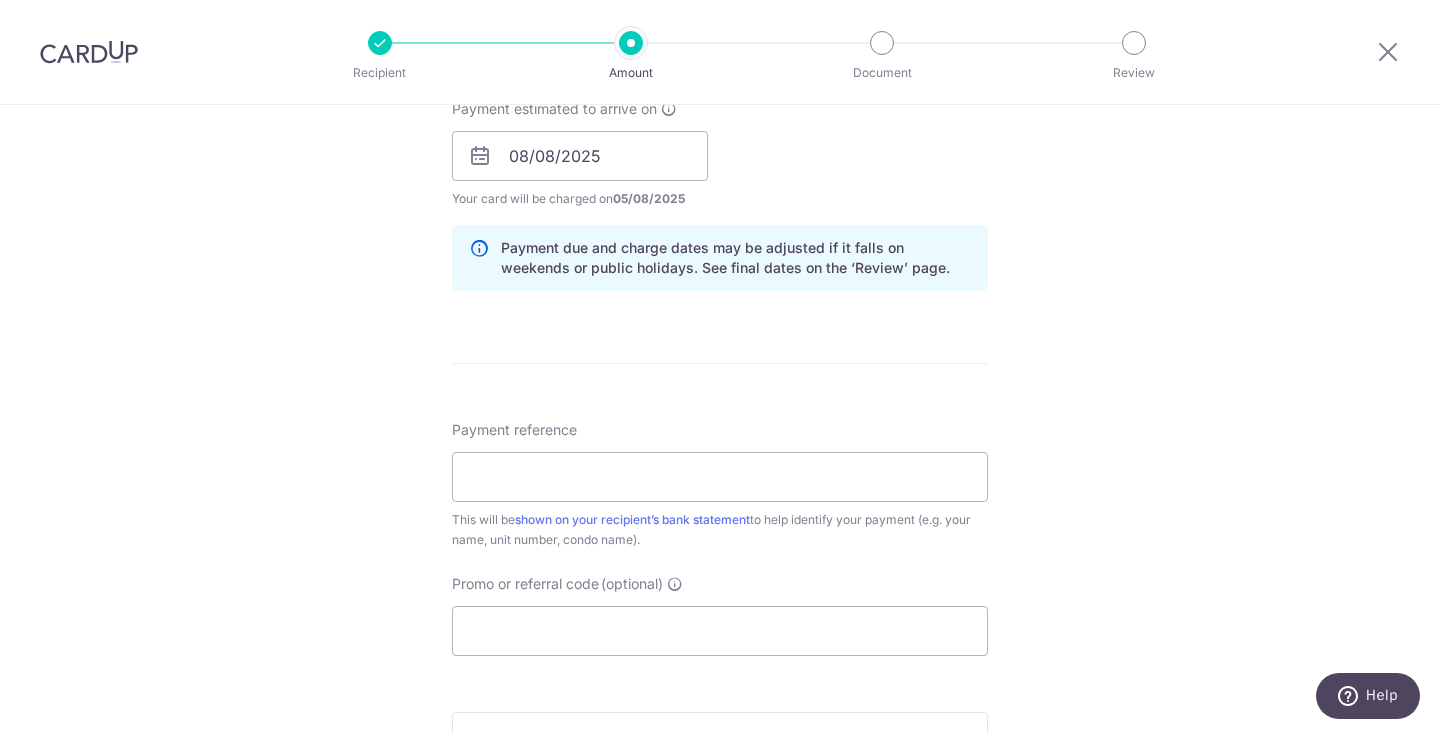 scroll, scrollTop: 955, scrollLeft: 0, axis: vertical 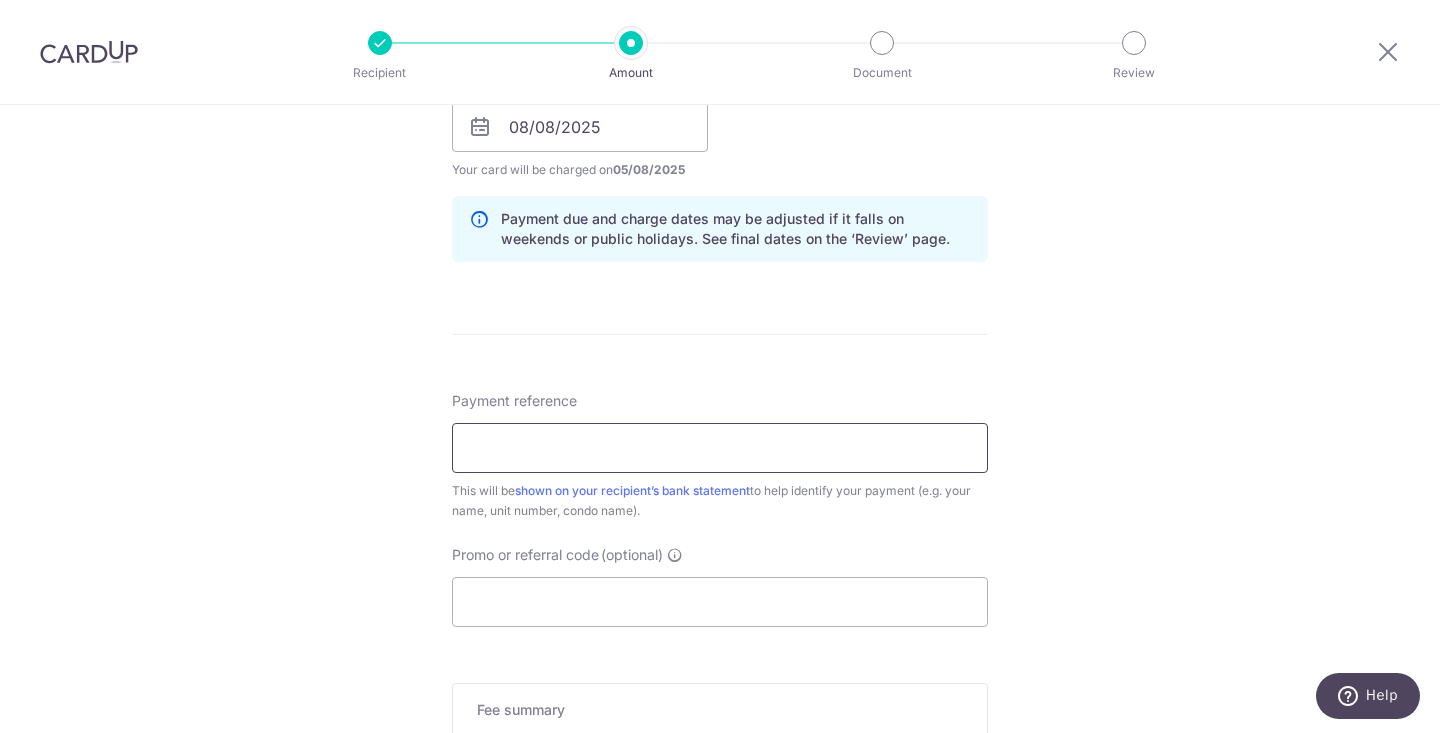 click on "Payment reference" at bounding box center (720, 448) 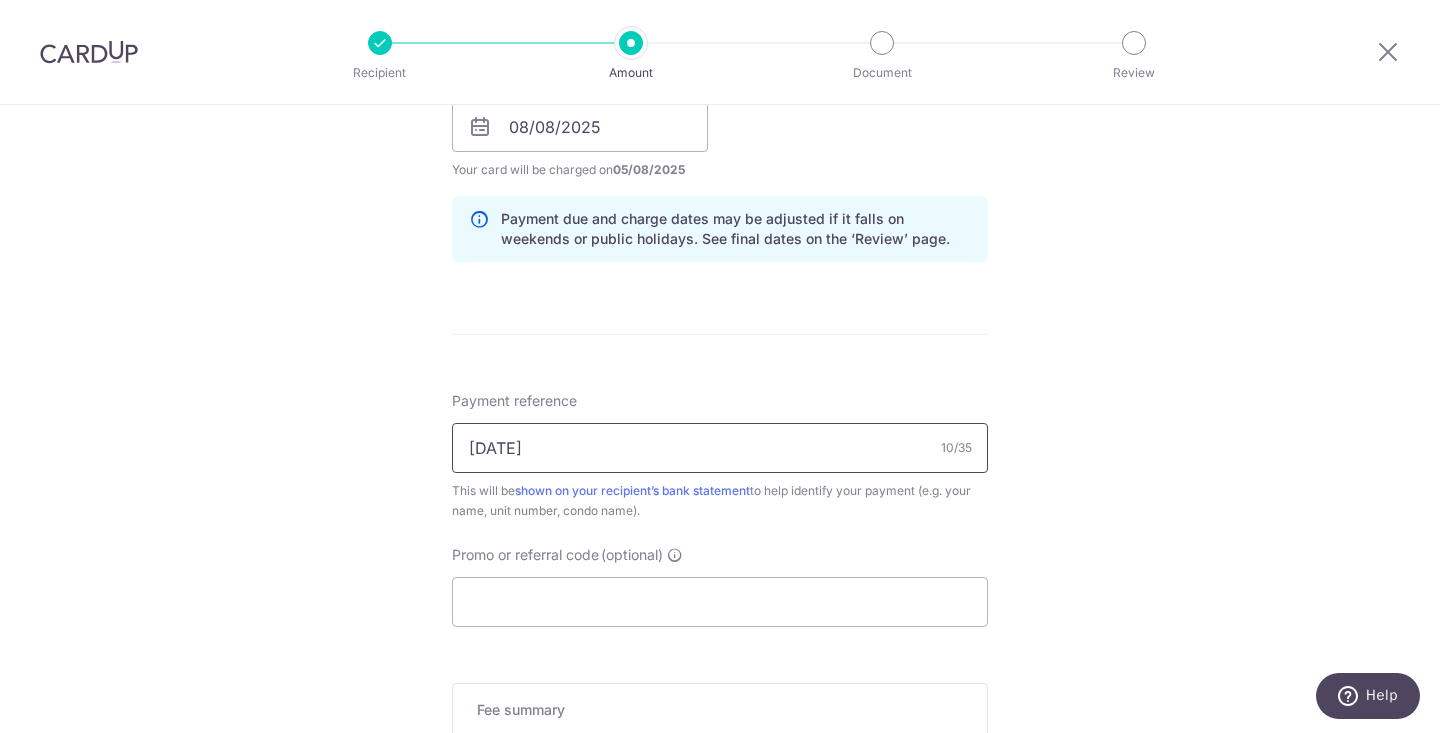 type on "3413-10-06" 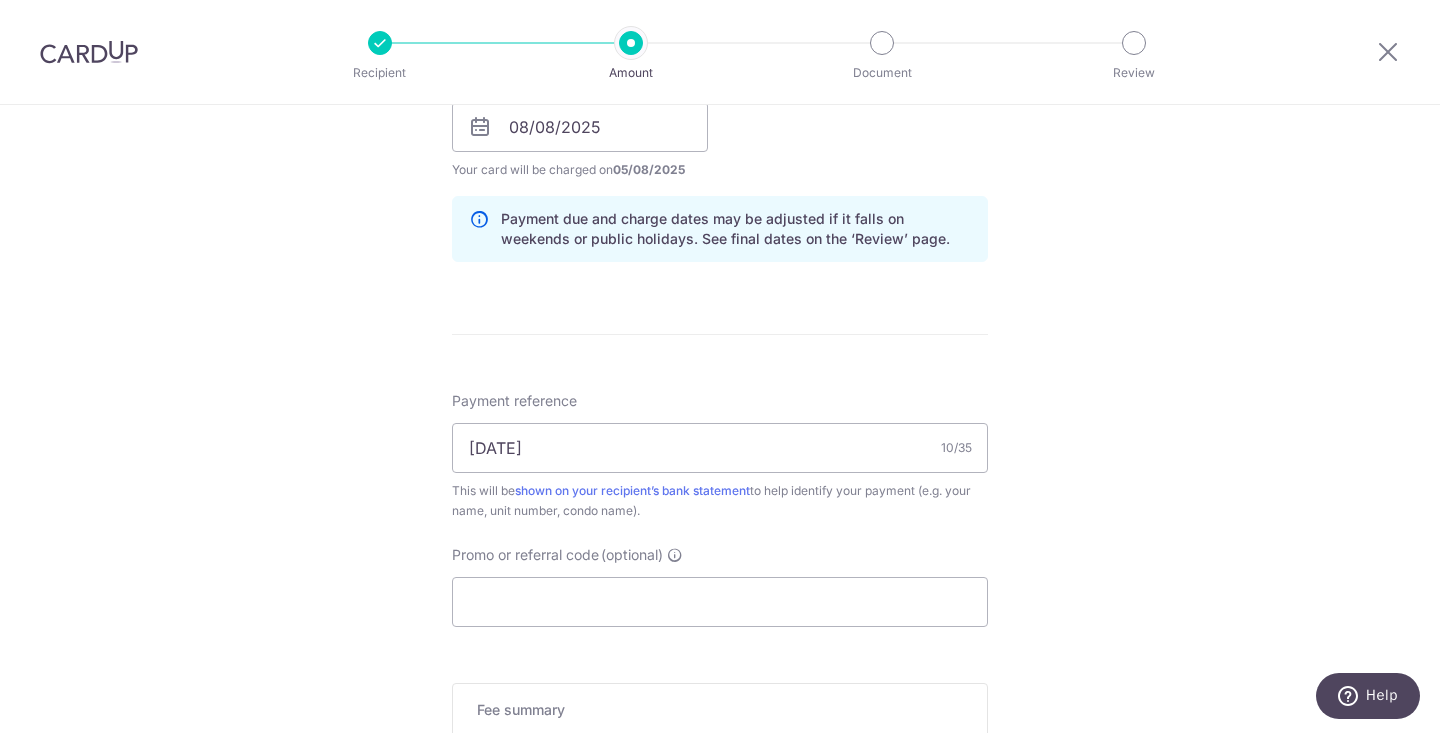 click on "Tell us more about your payment
Enter payment amount
SGD
1,188.00
1188.00
Select Card
**** 2239
Add credit card
Your Cards
**** 2239
Secure 256-bit SSL
Text
New card details
Card
Secure 256-bit SSL" at bounding box center [720, 95] 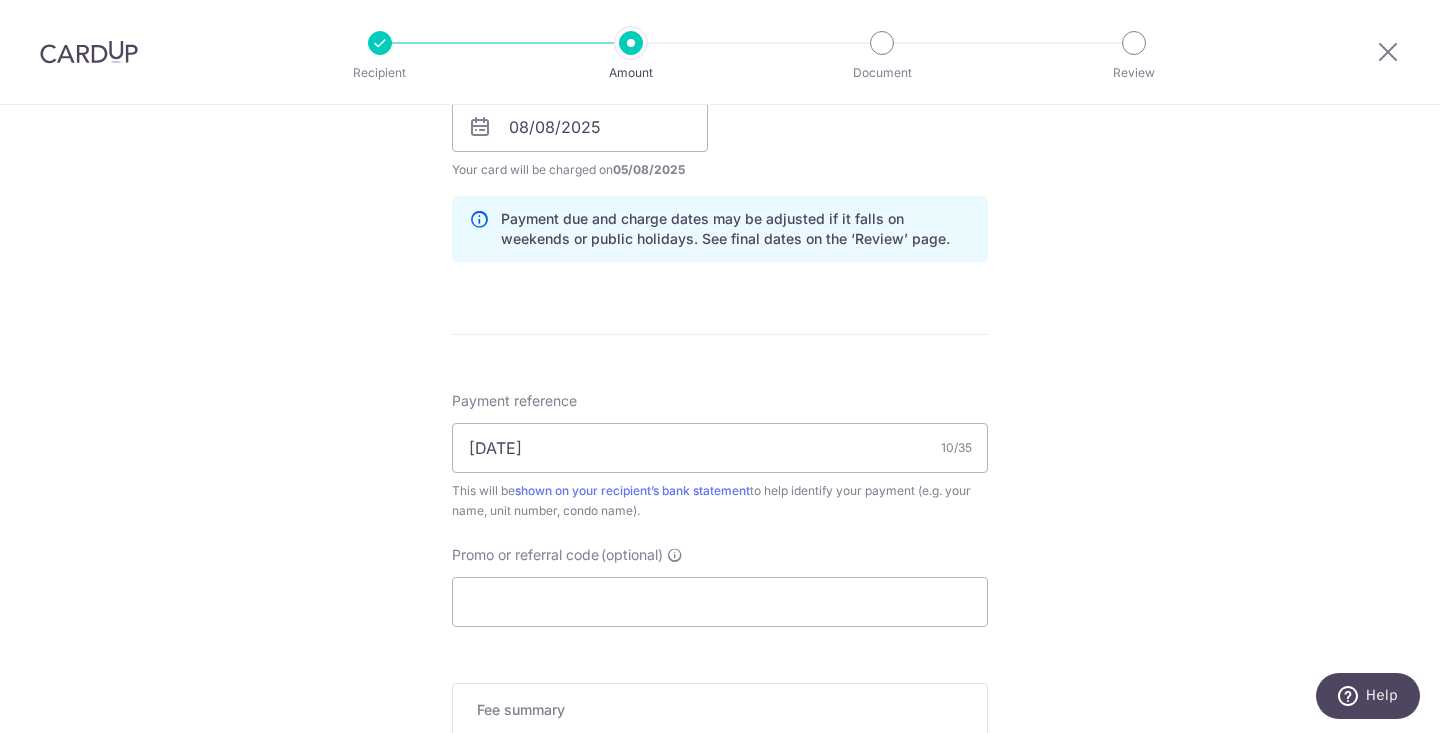 scroll, scrollTop: 944, scrollLeft: 0, axis: vertical 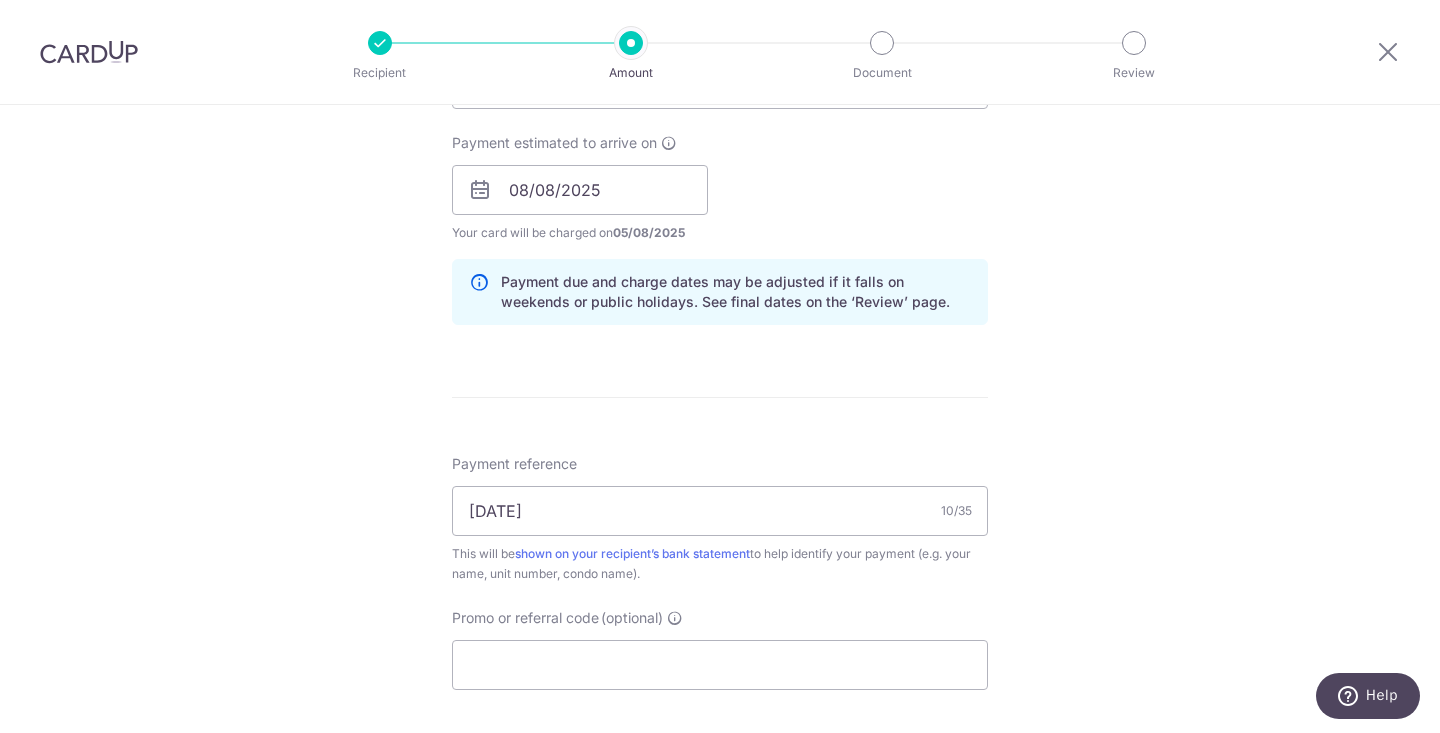 click on "Tell us more about your payment
Enter payment amount
SGD
1,188.00
1188.00
Select Card
**** 2239
Add credit card
Your Cards
**** 2239
Secure 256-bit SSL
Text
New card details
Card
Secure 256-bit SSL" at bounding box center (720, 158) 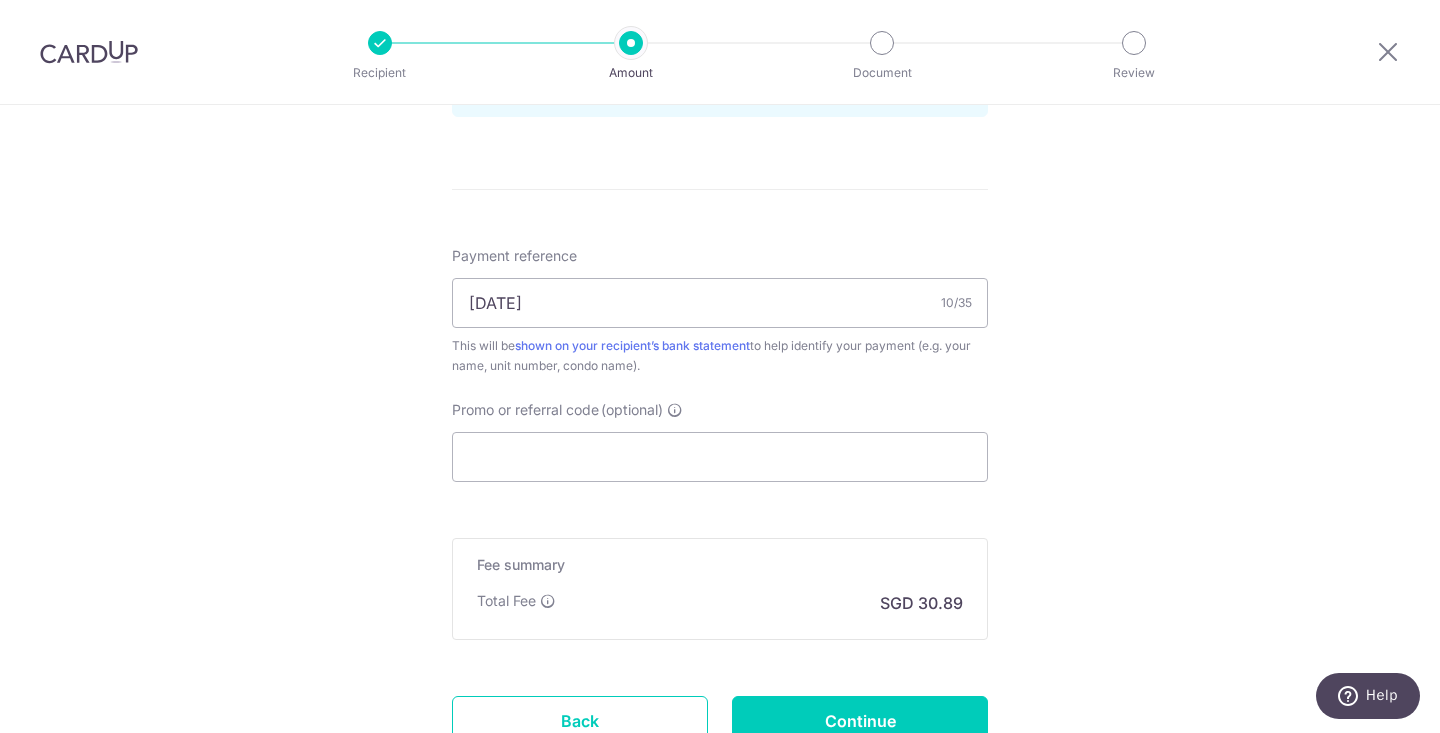 scroll, scrollTop: 1210, scrollLeft: 0, axis: vertical 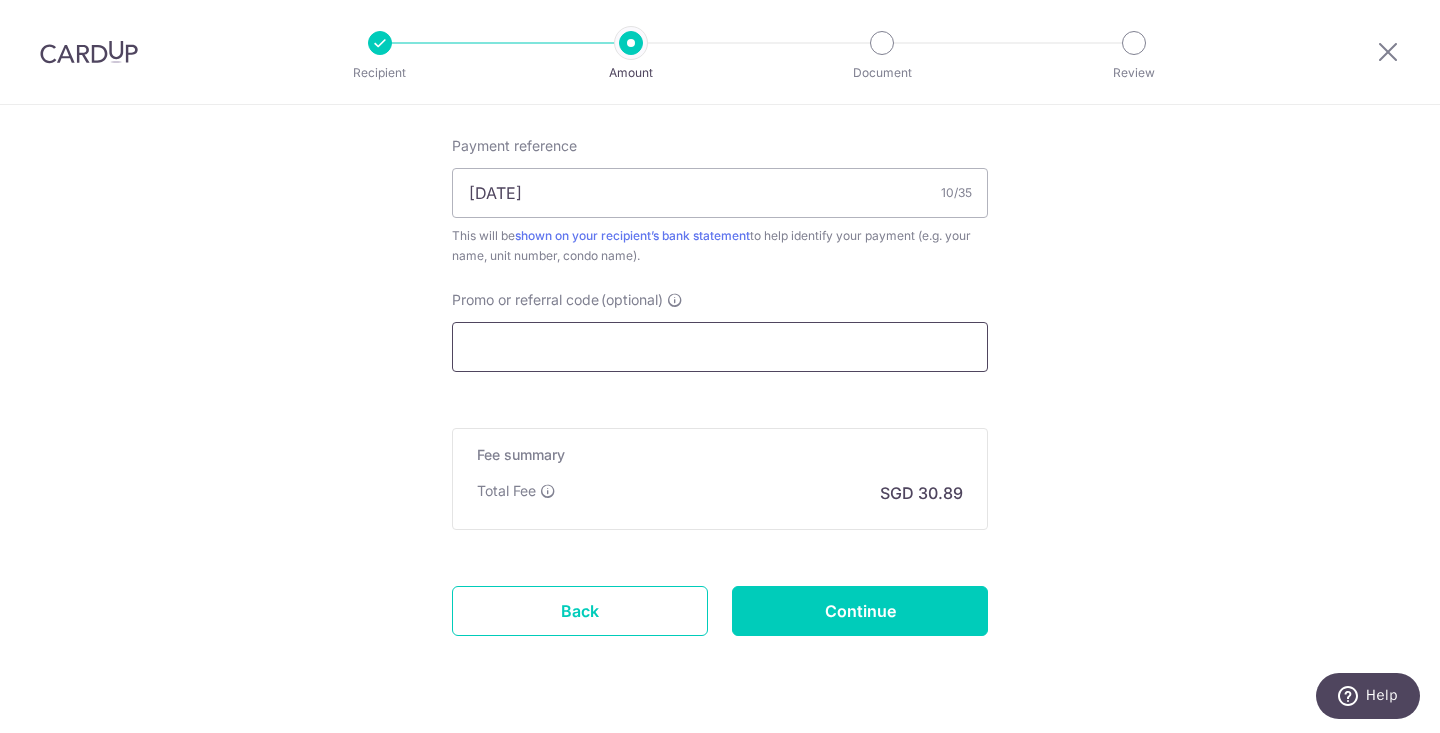 click on "Promo or referral code
(optional)" at bounding box center (720, 347) 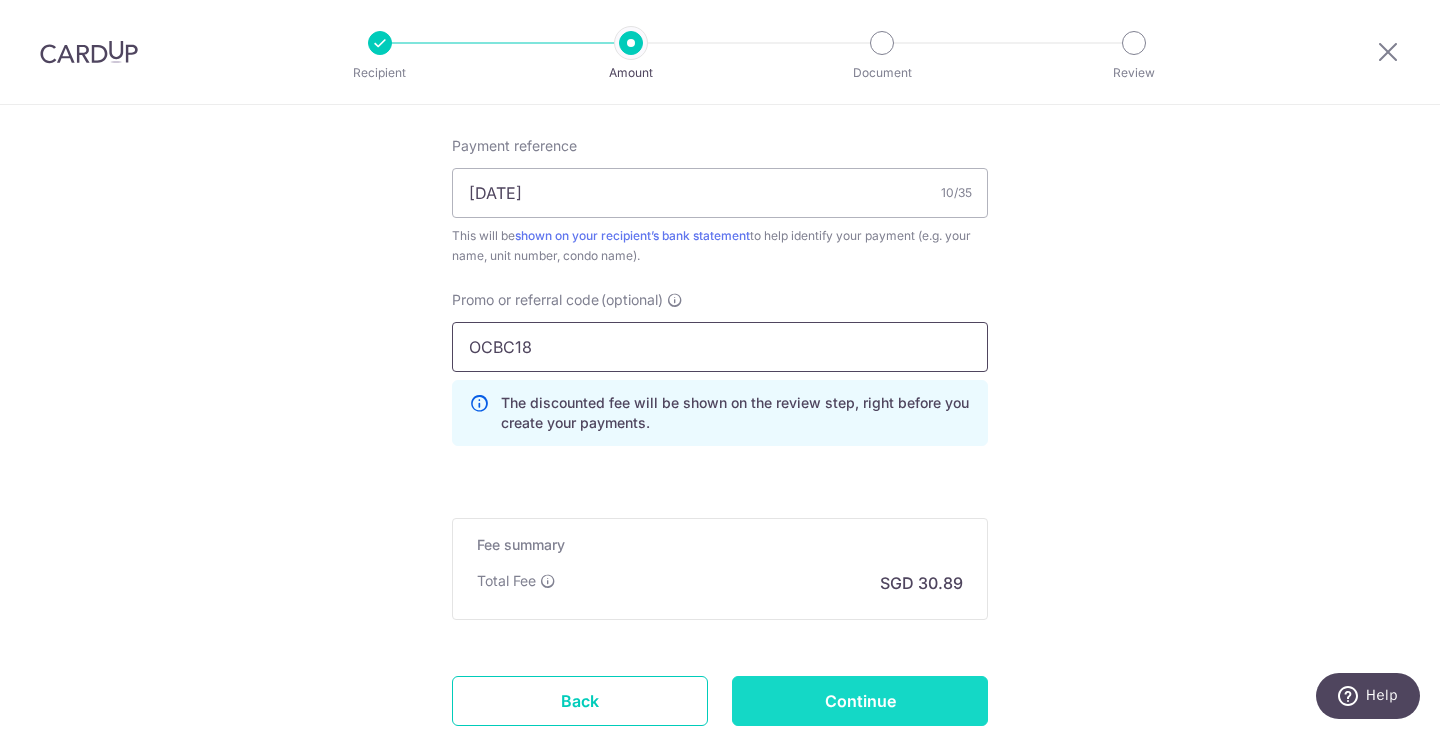 type on "OCBC18" 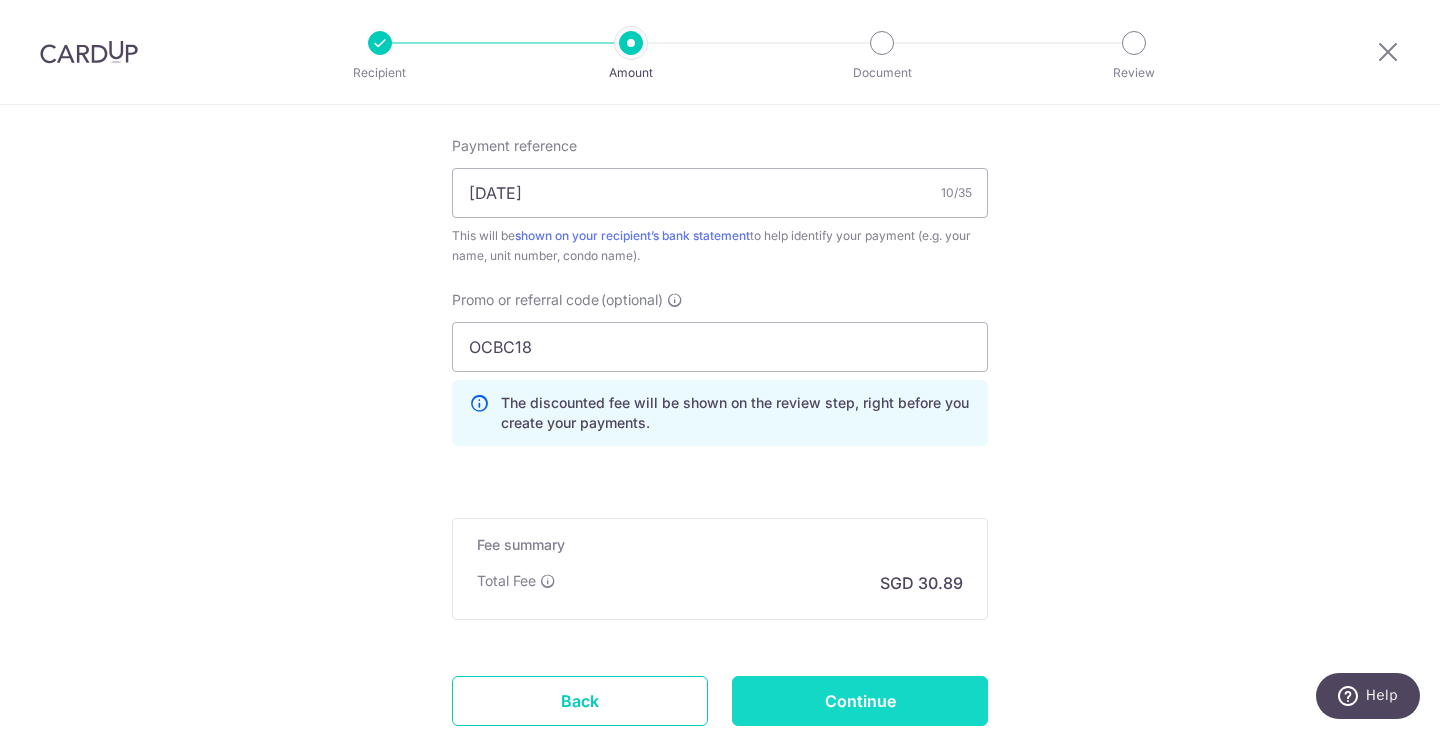 click on "Continue" at bounding box center [860, 701] 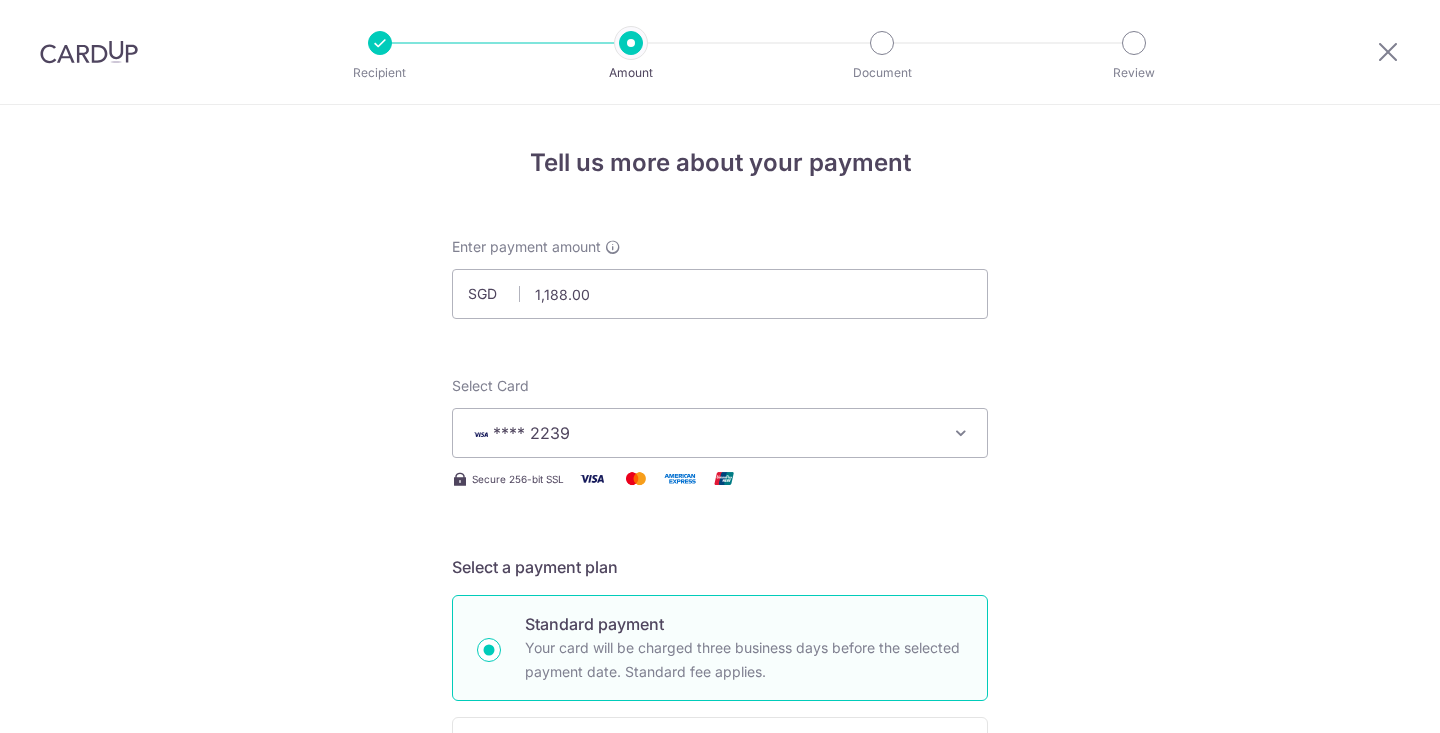scroll, scrollTop: 0, scrollLeft: 0, axis: both 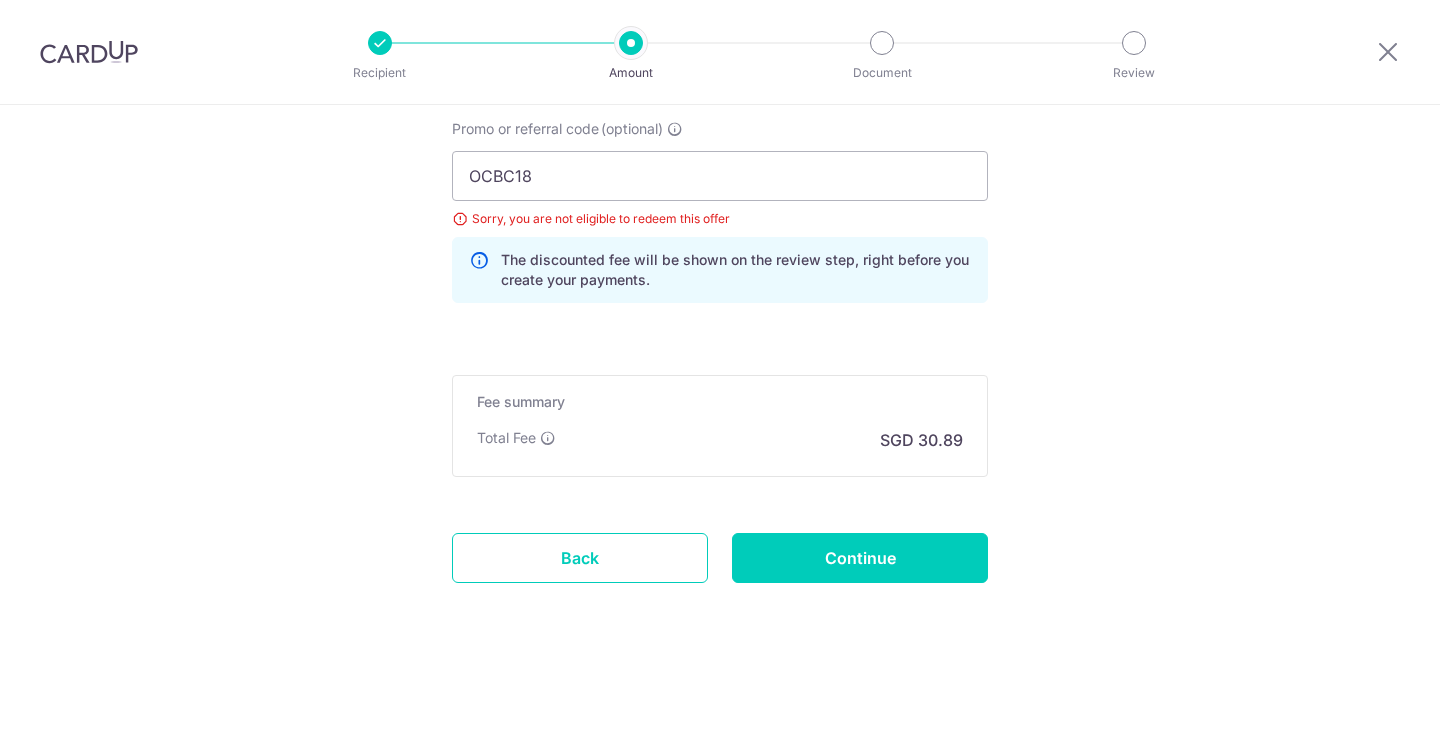 click on "OCBC18" at bounding box center (720, 176) 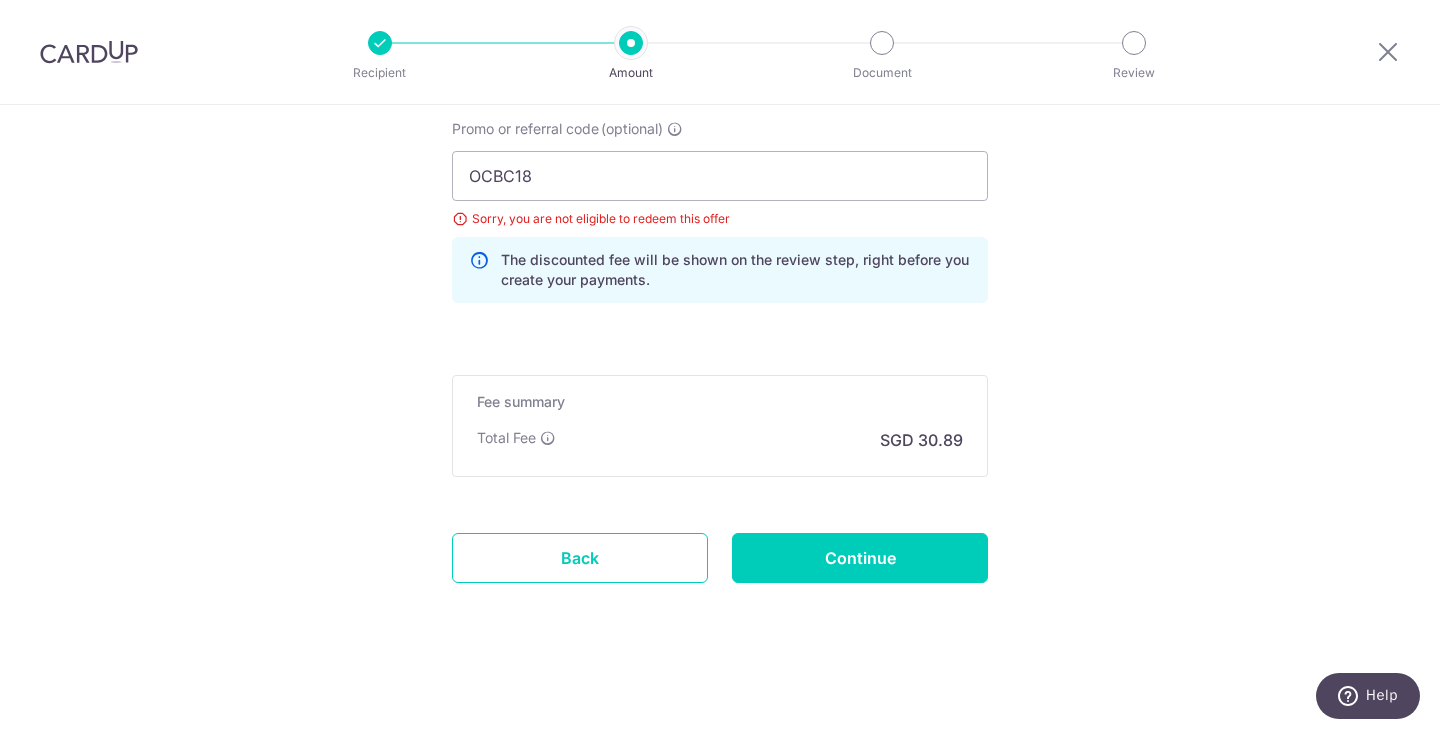 click on "OCBC18" at bounding box center (720, 176) 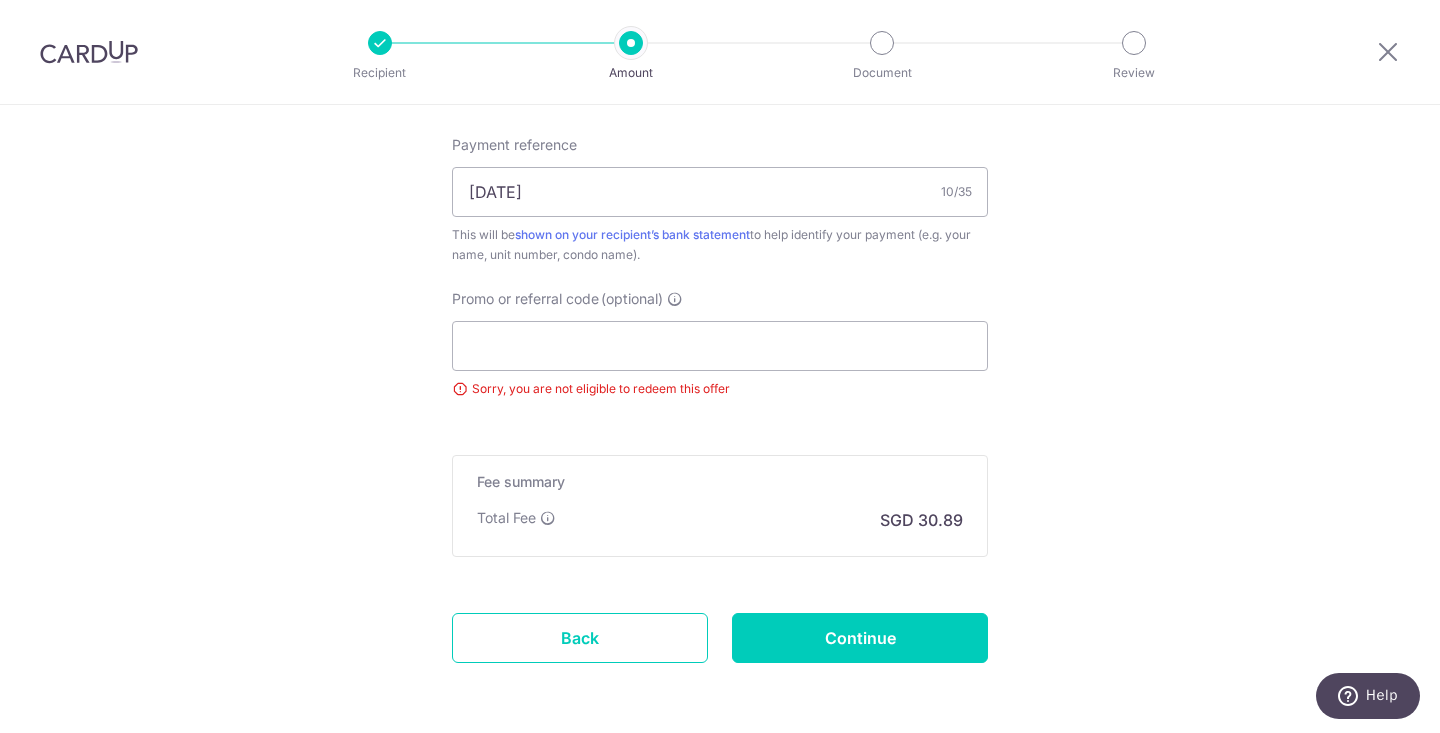 type 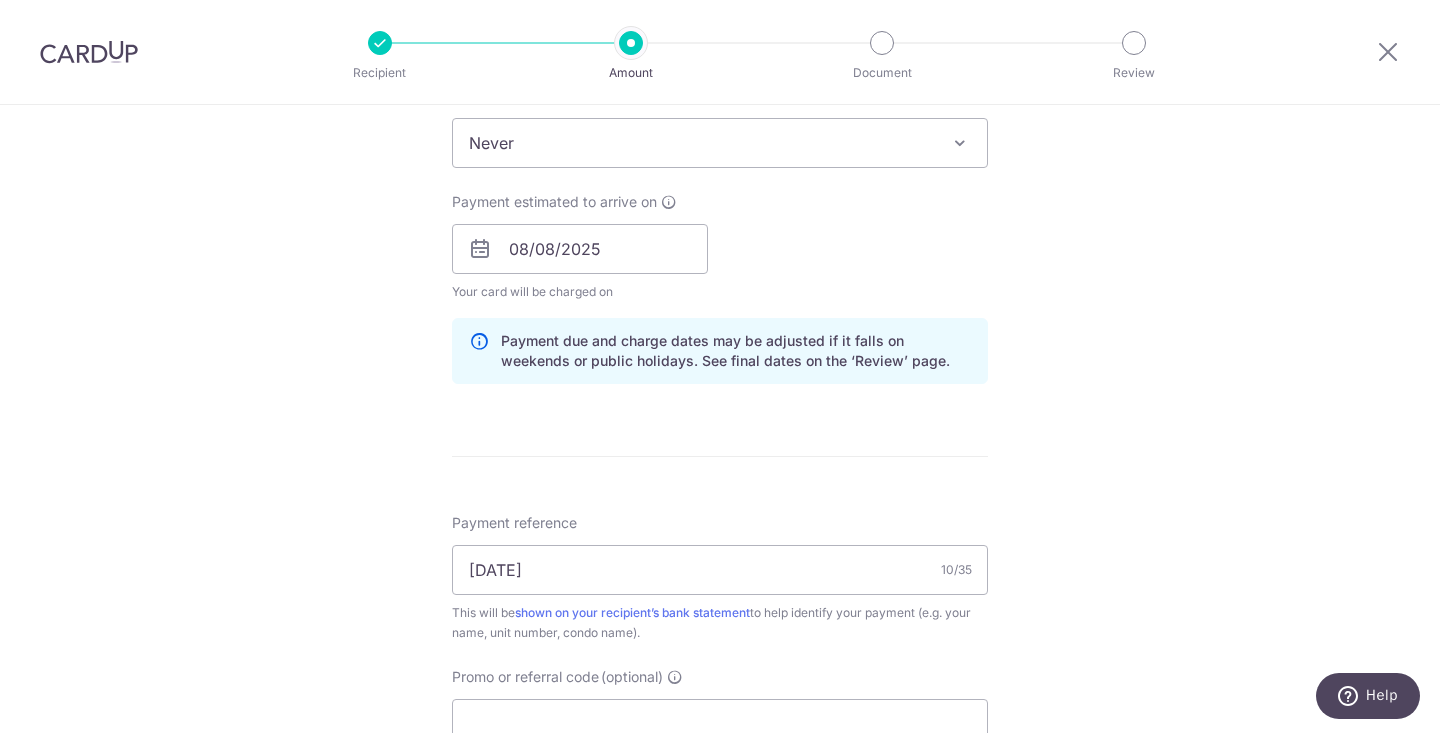 scroll, scrollTop: 1291, scrollLeft: 0, axis: vertical 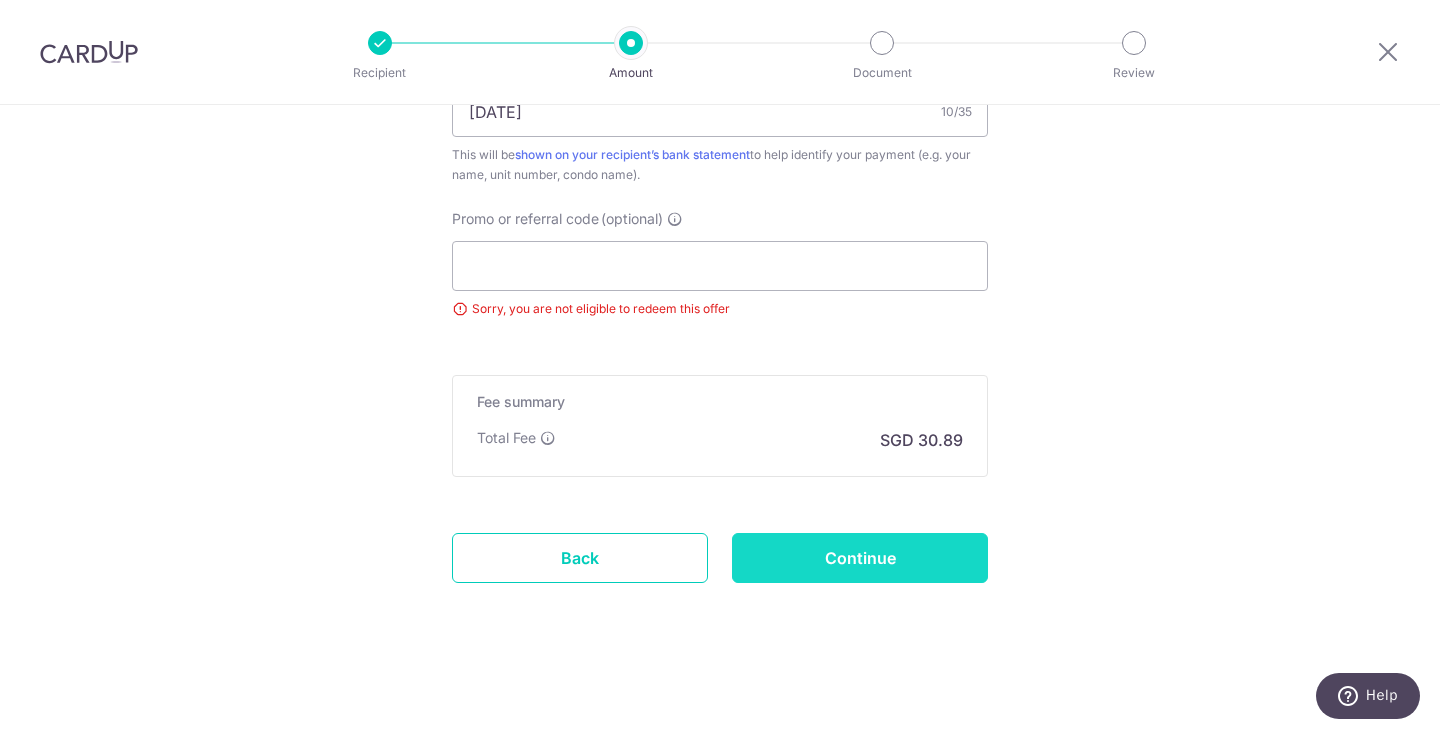 click on "Continue" at bounding box center [860, 558] 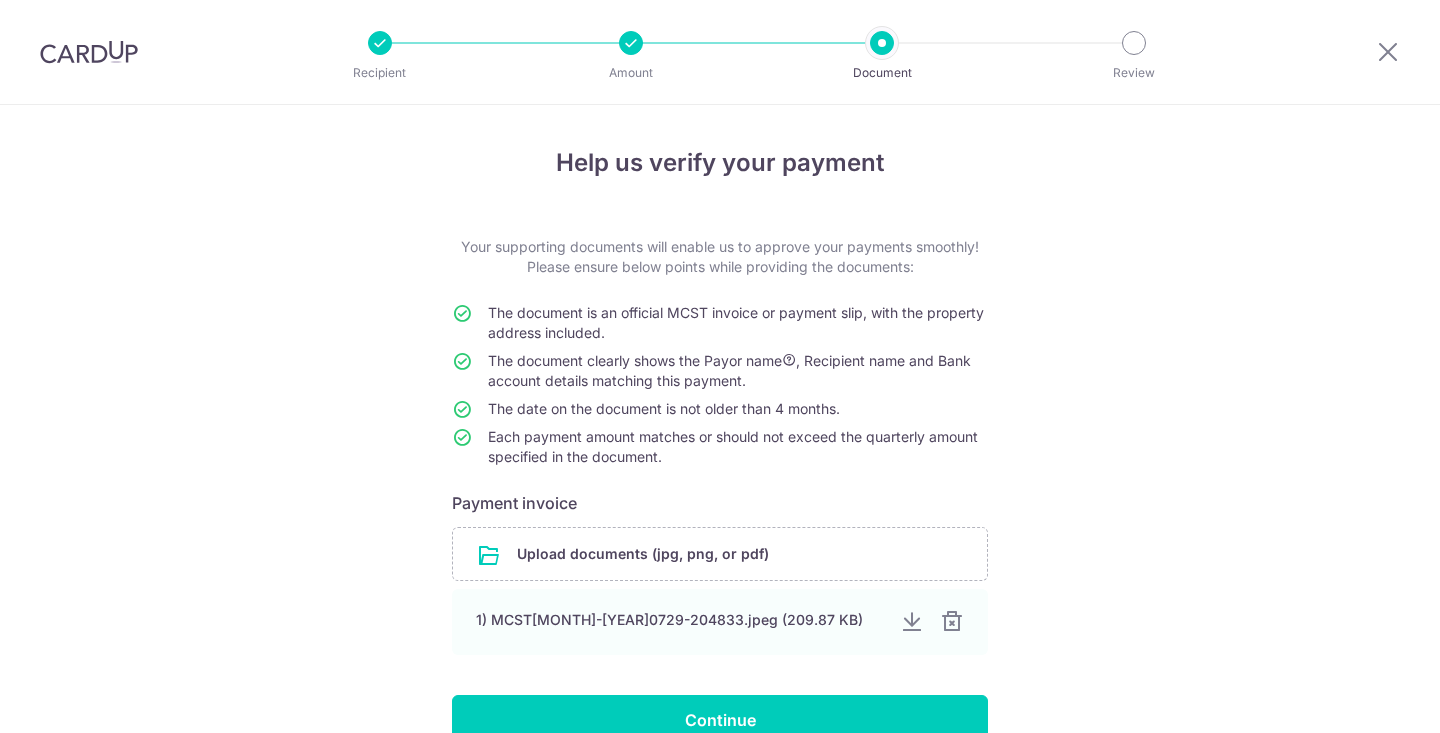 scroll, scrollTop: 0, scrollLeft: 0, axis: both 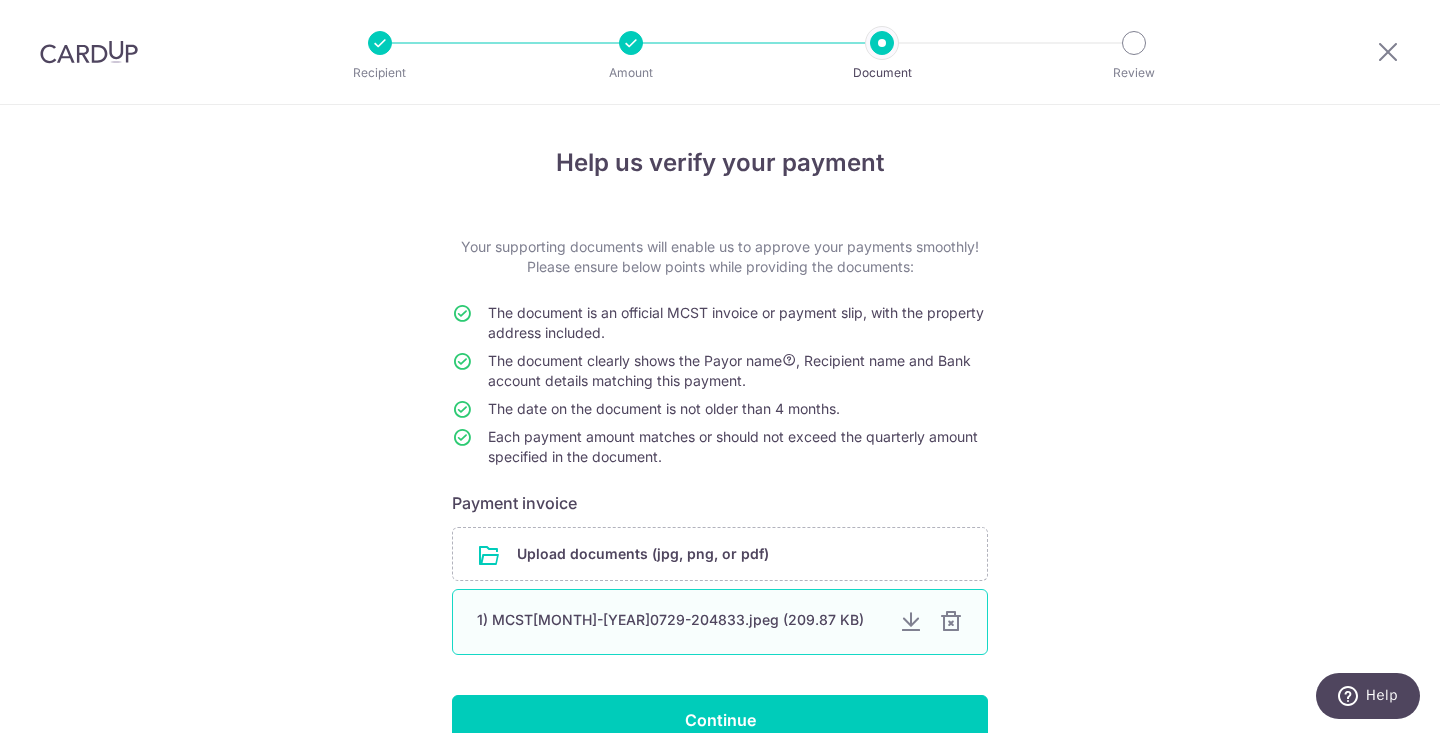 click at bounding box center [951, 622] 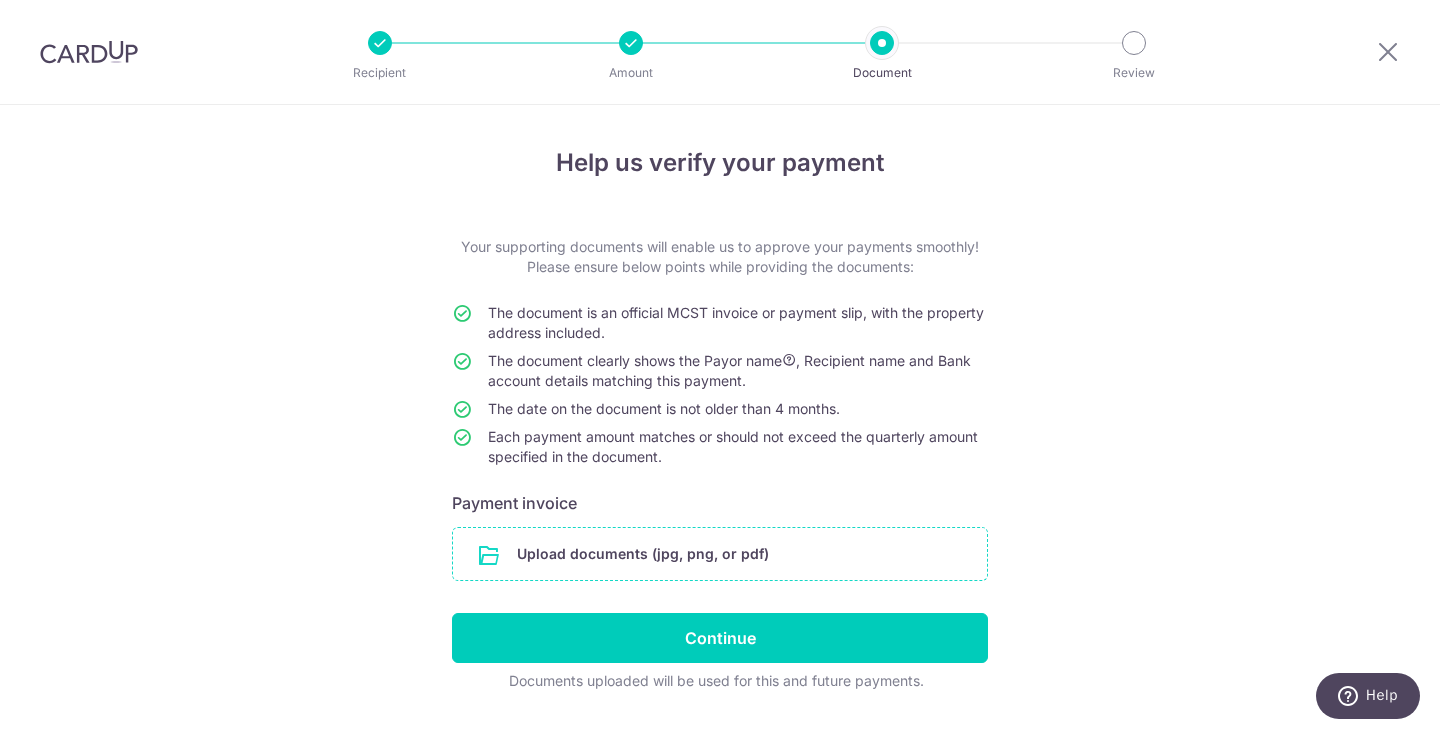 click at bounding box center (720, 554) 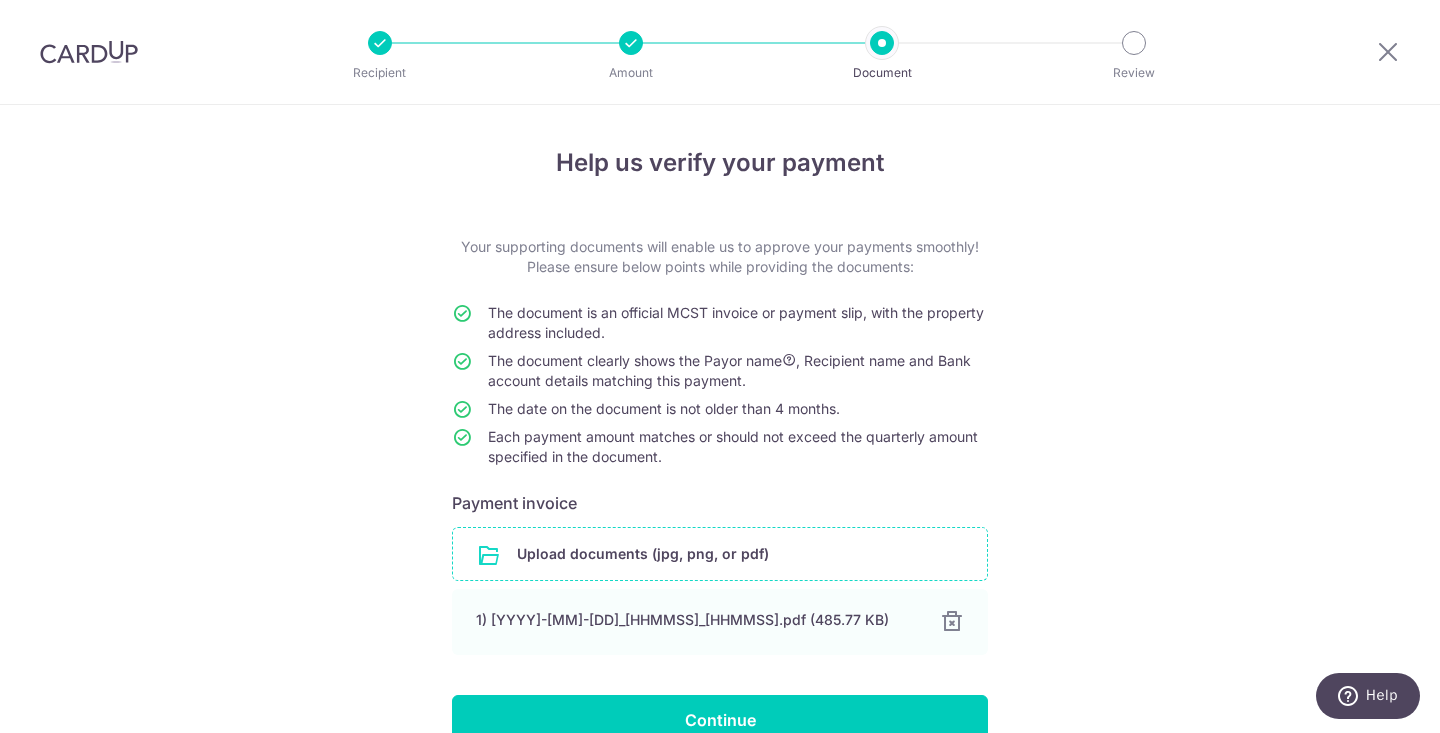 scroll, scrollTop: 95, scrollLeft: 0, axis: vertical 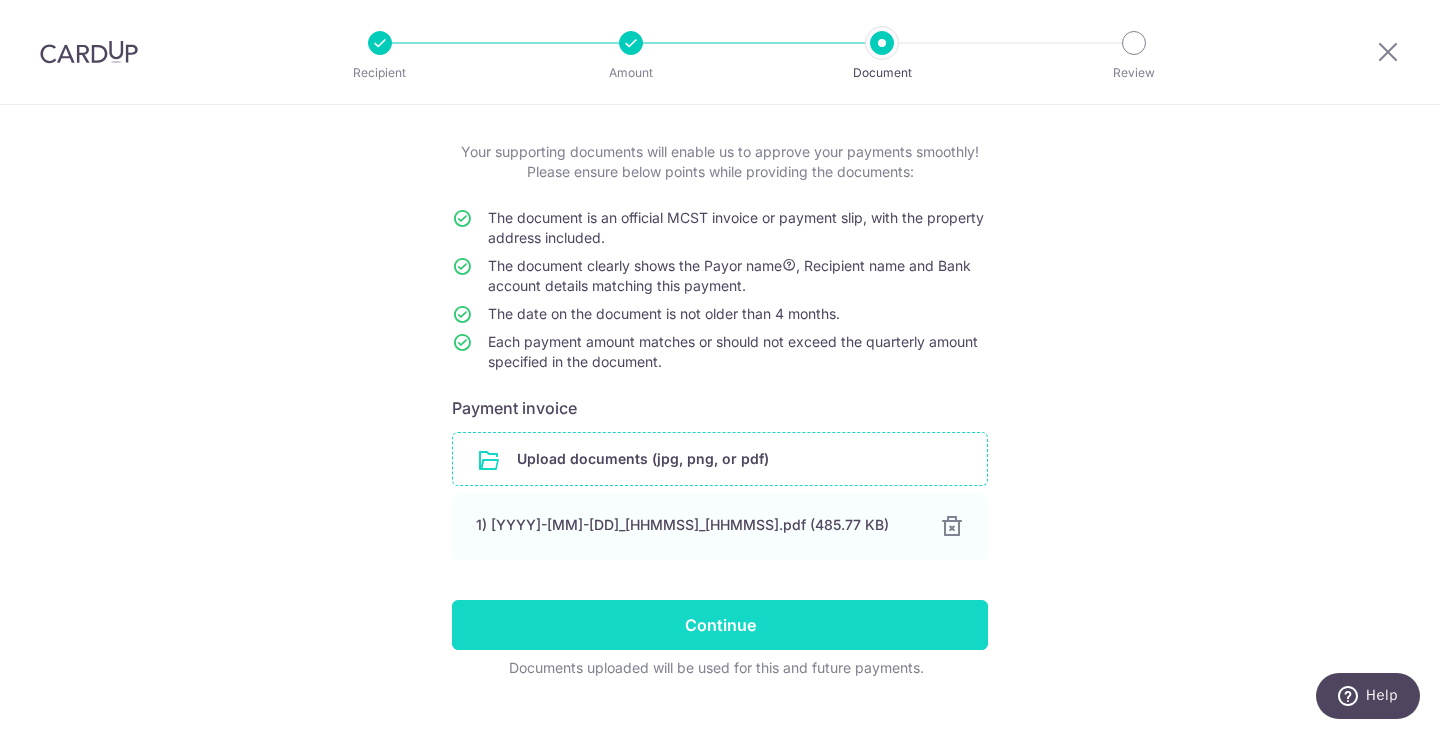 click on "Continue" at bounding box center (720, 625) 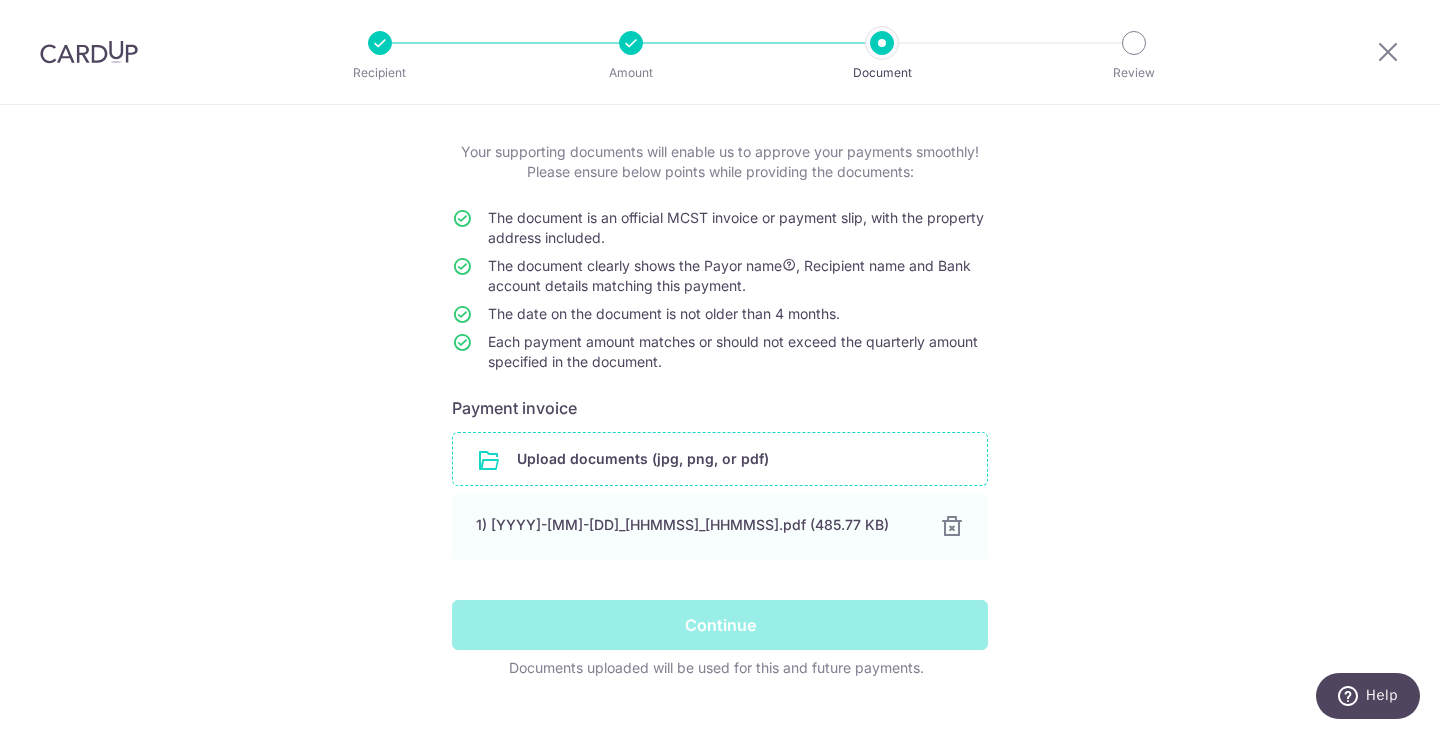 scroll, scrollTop: 134, scrollLeft: 0, axis: vertical 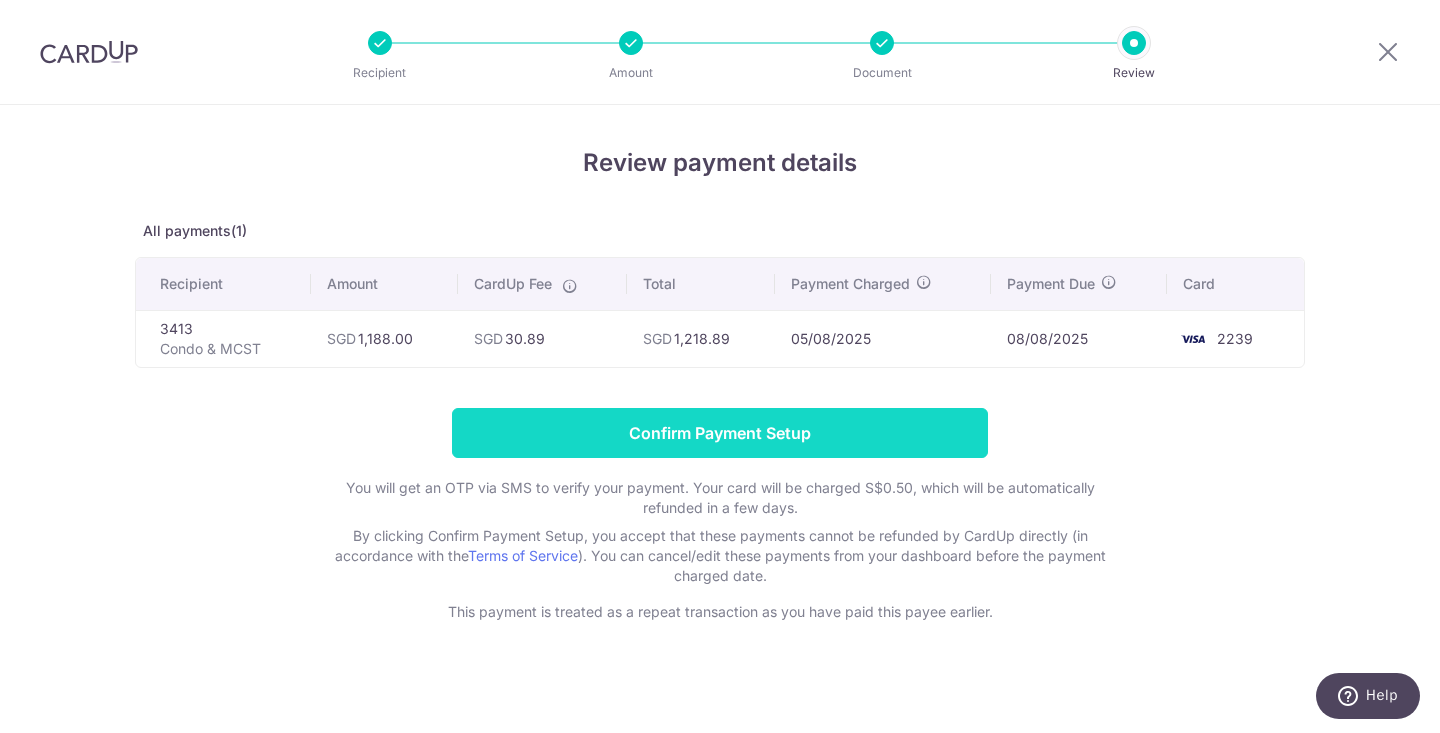 click on "Confirm Payment Setup" at bounding box center (720, 433) 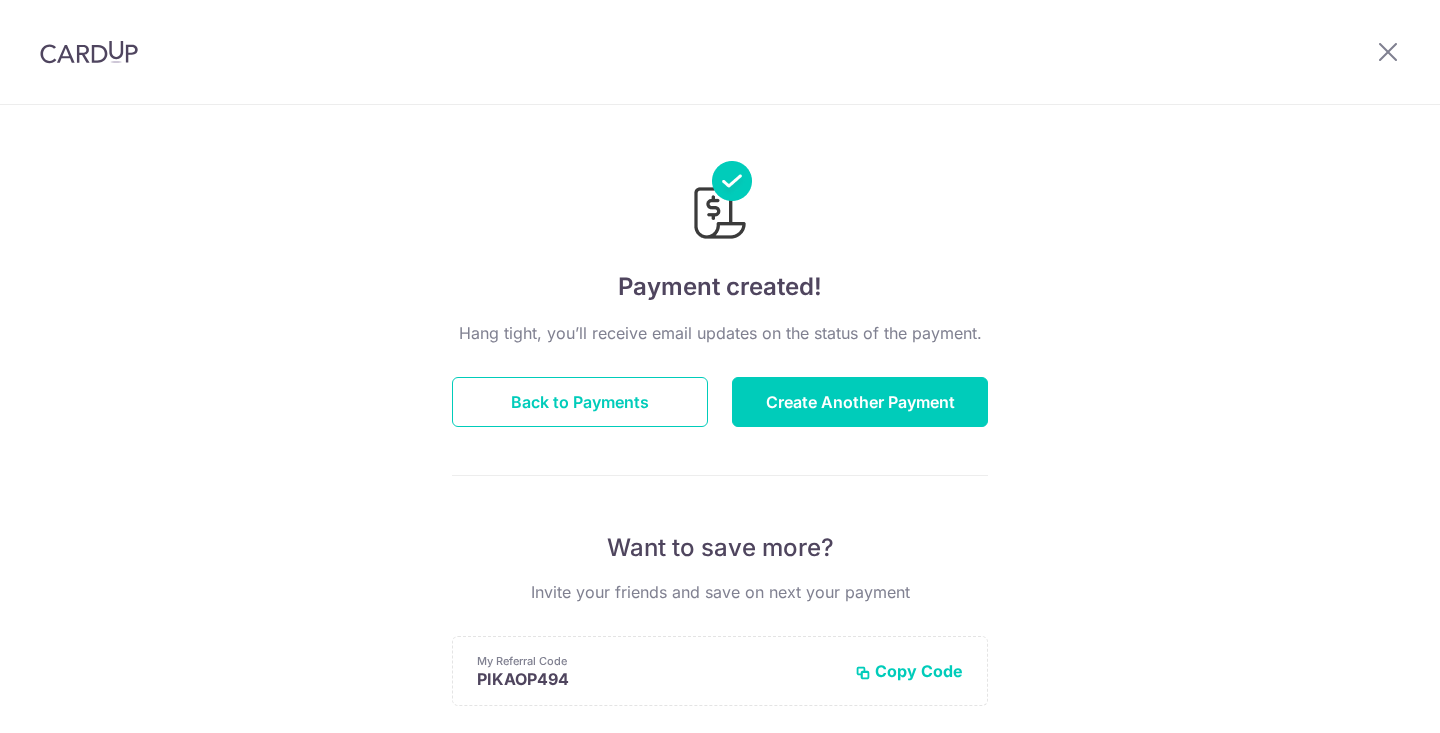 scroll, scrollTop: 0, scrollLeft: 0, axis: both 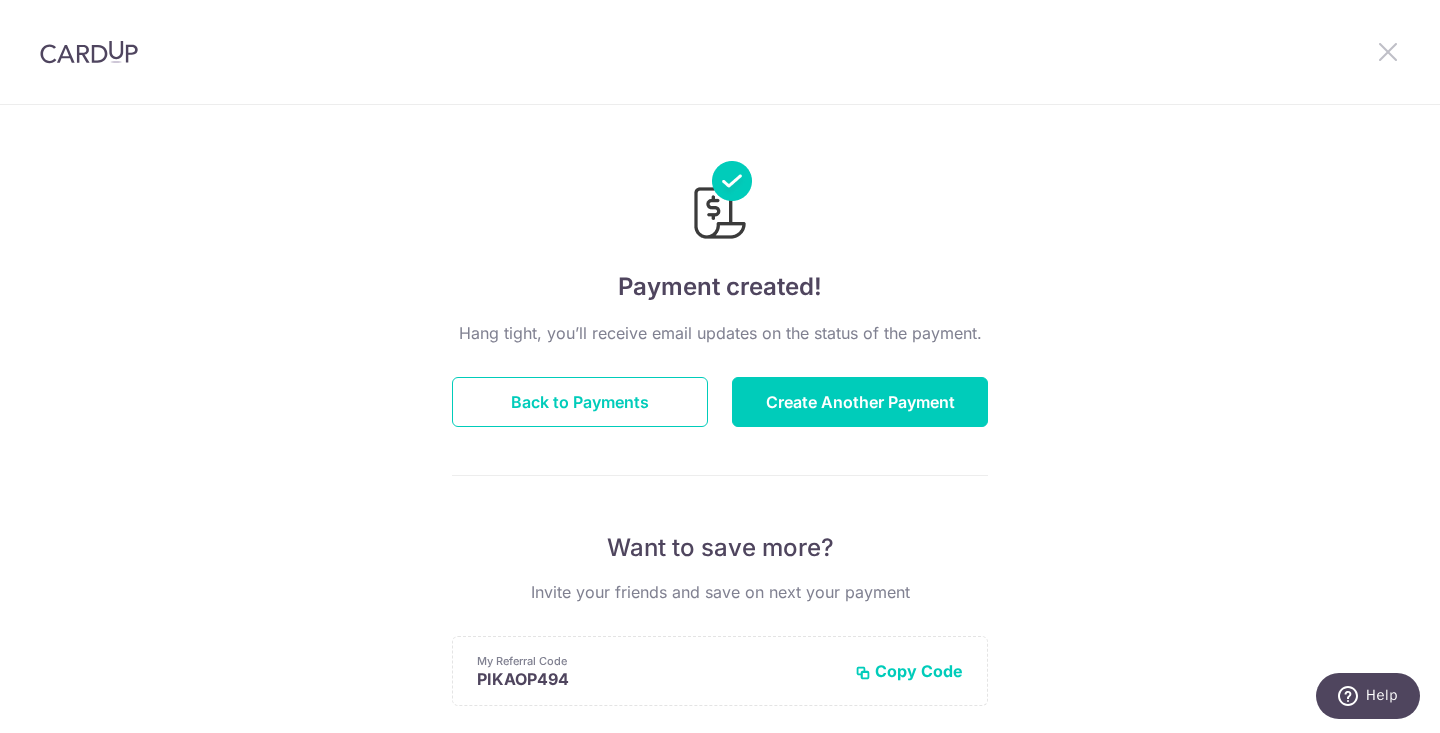 click at bounding box center [1388, 51] 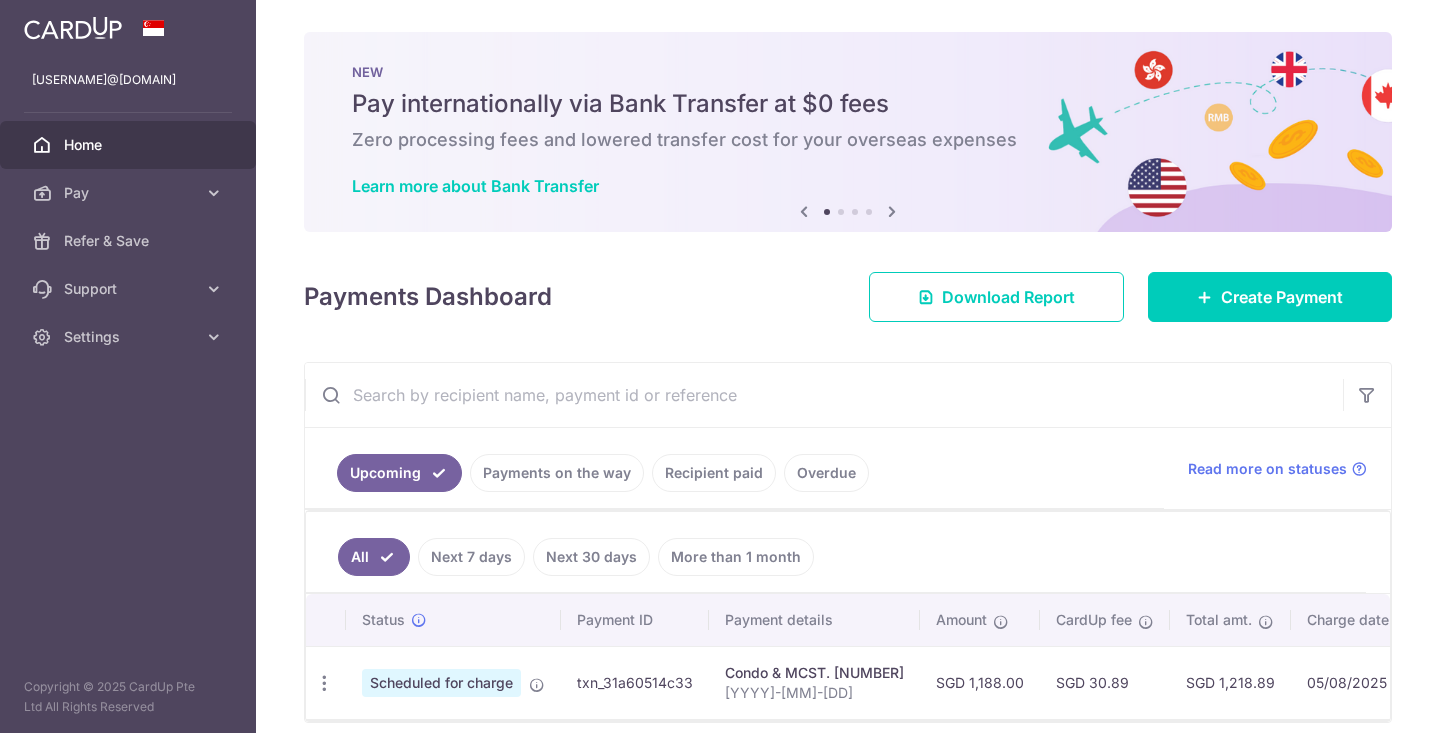 scroll, scrollTop: 0, scrollLeft: 0, axis: both 